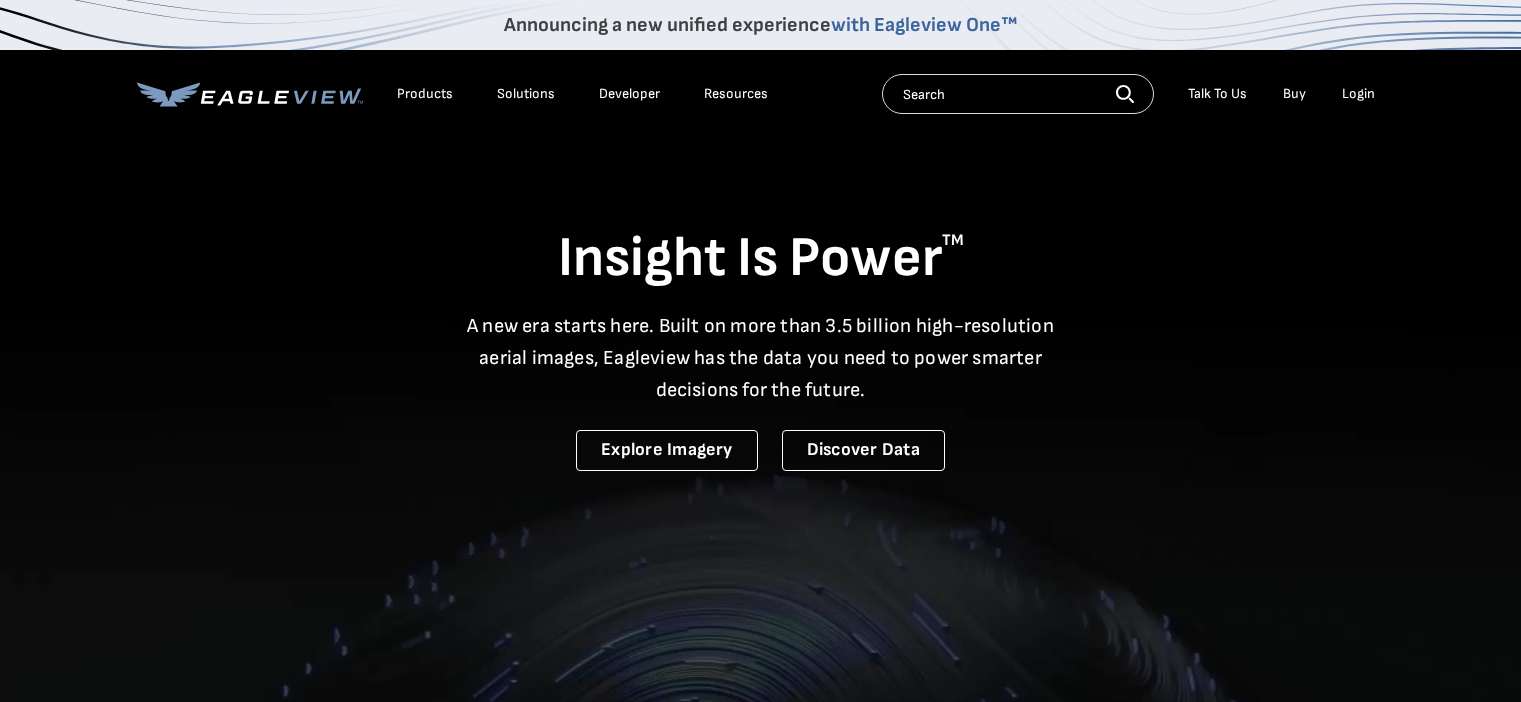 scroll, scrollTop: 0, scrollLeft: 0, axis: both 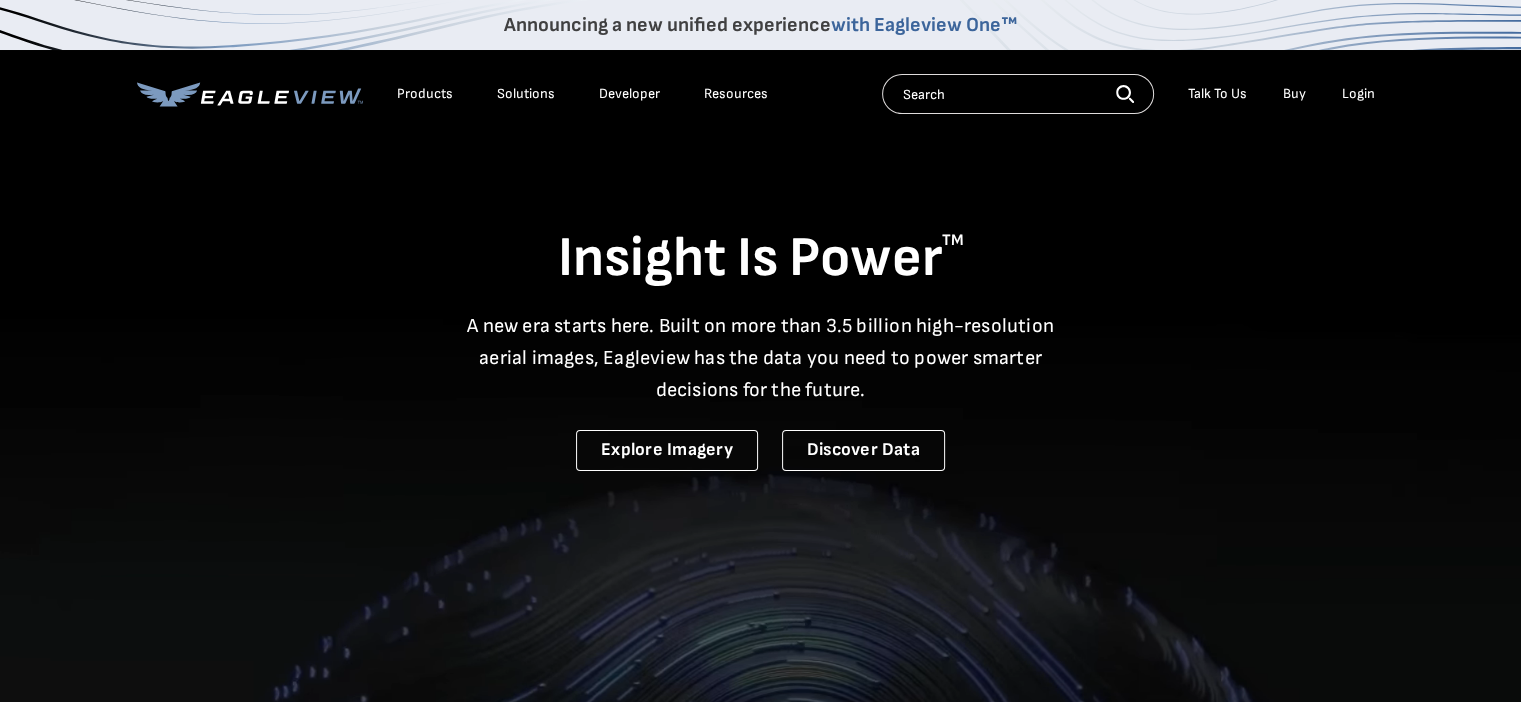 click on "Login" at bounding box center (1358, 94) 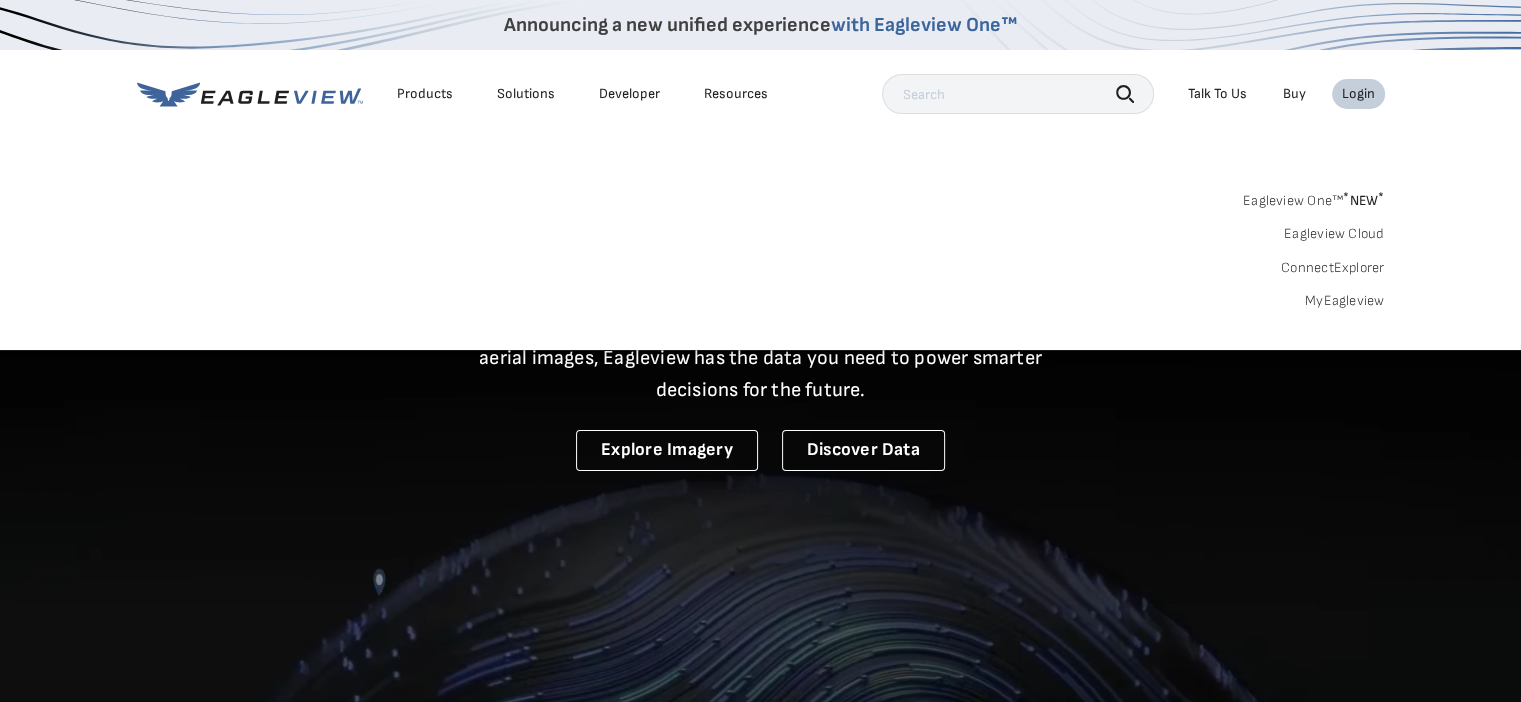 click on "MyEagleview" at bounding box center (1345, 301) 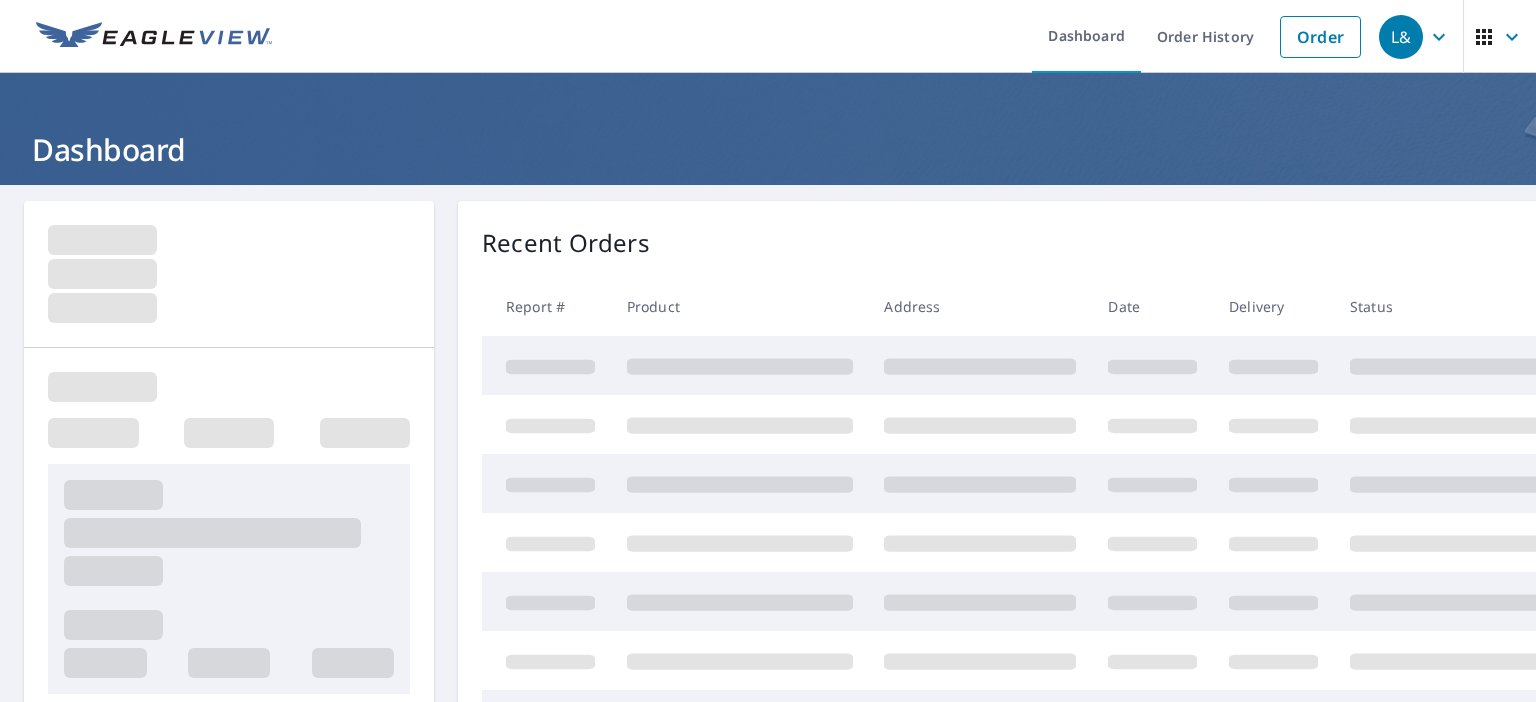 scroll, scrollTop: 0, scrollLeft: 0, axis: both 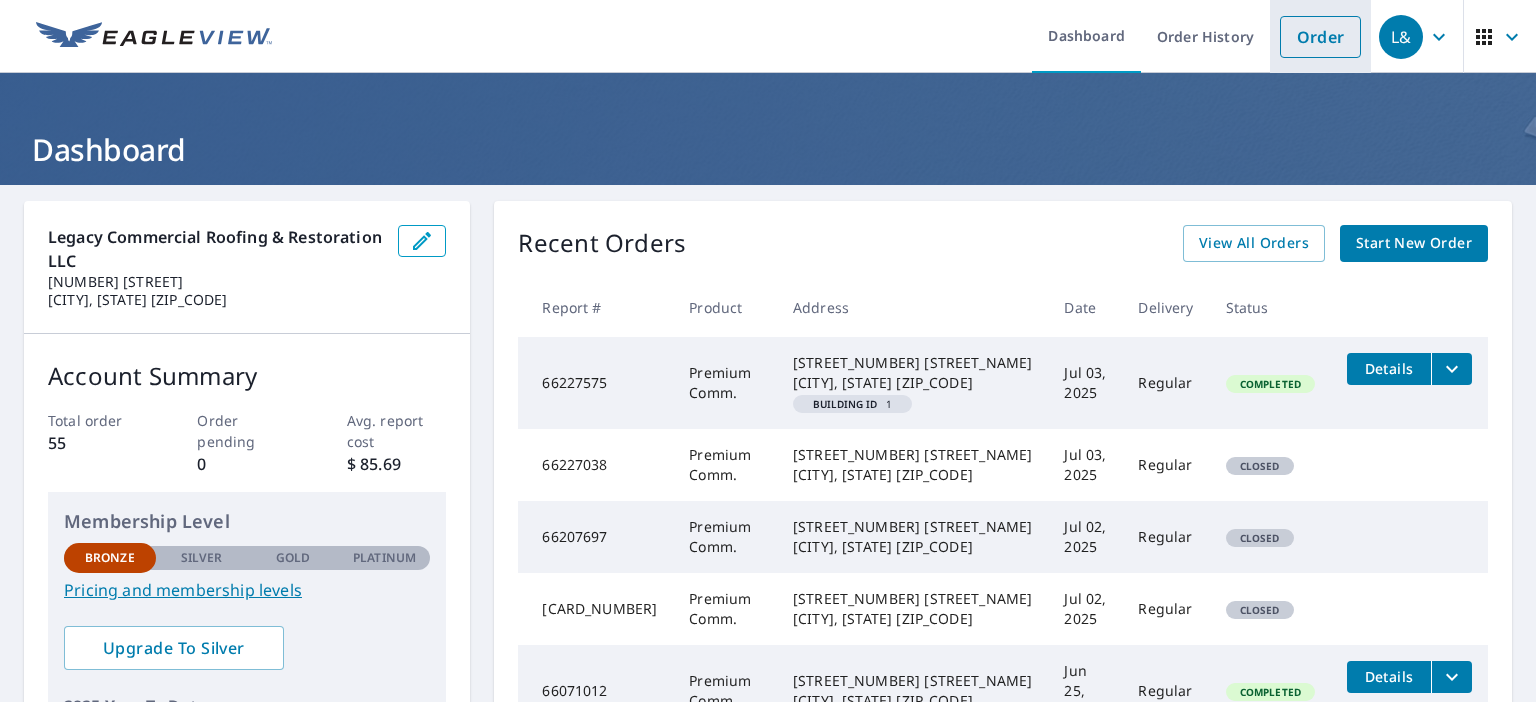 click on "Order" at bounding box center [1320, 37] 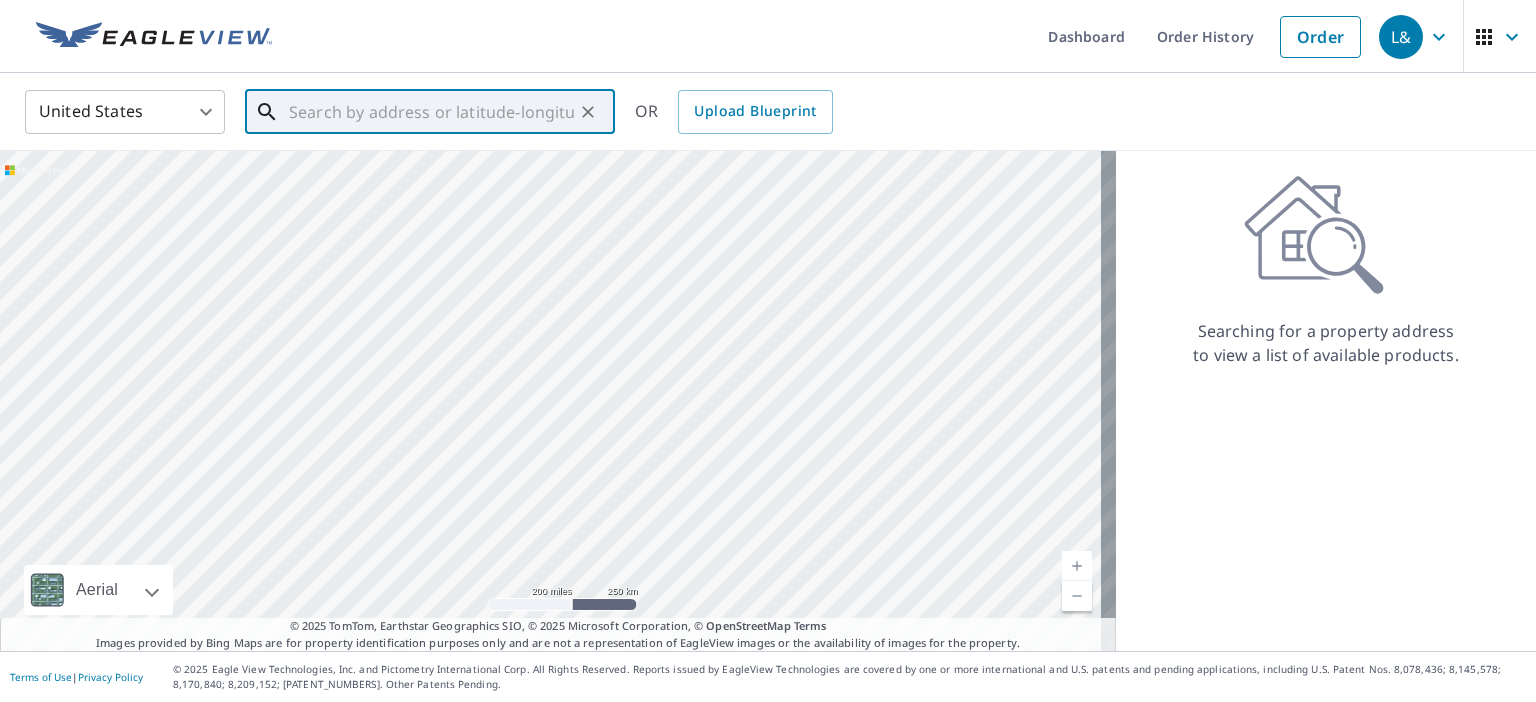 click at bounding box center (431, 112) 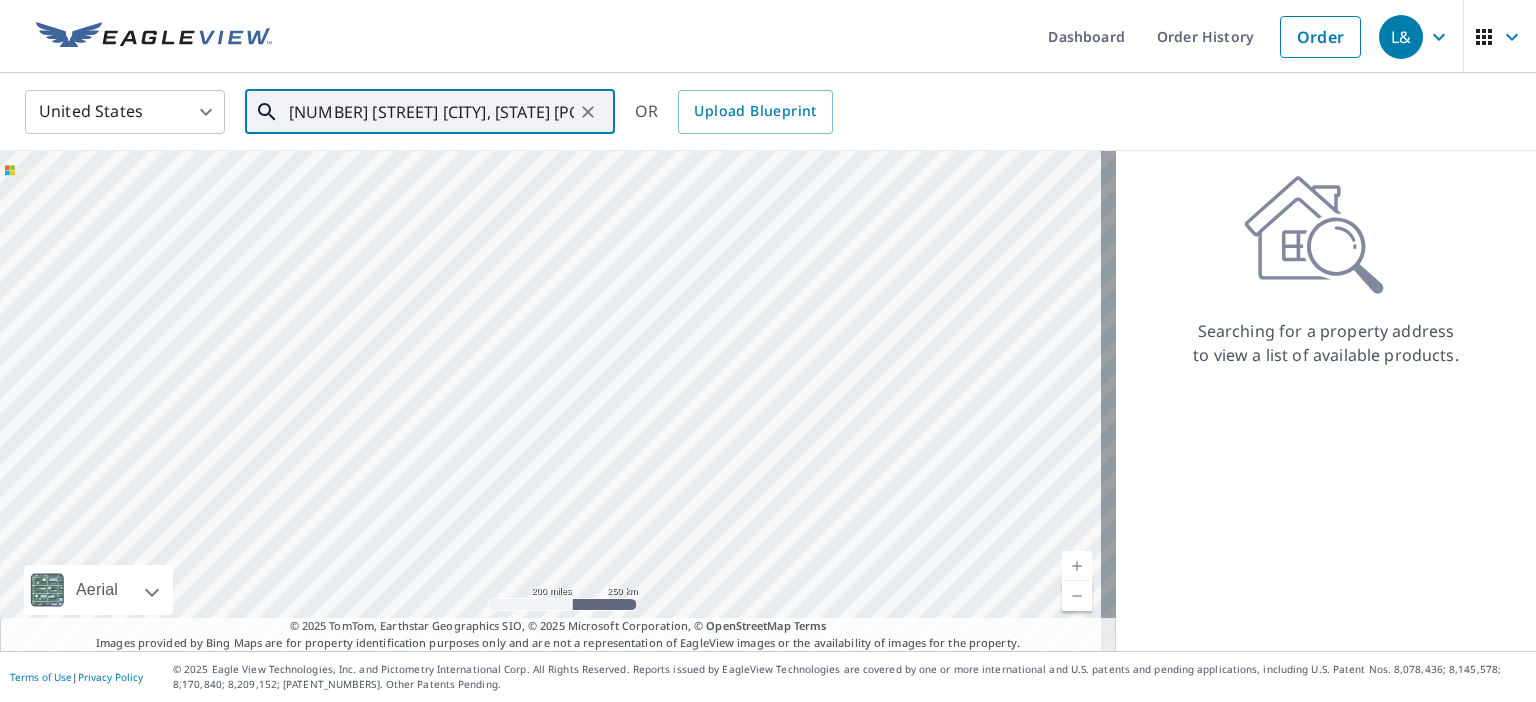 scroll, scrollTop: 0, scrollLeft: 84, axis: horizontal 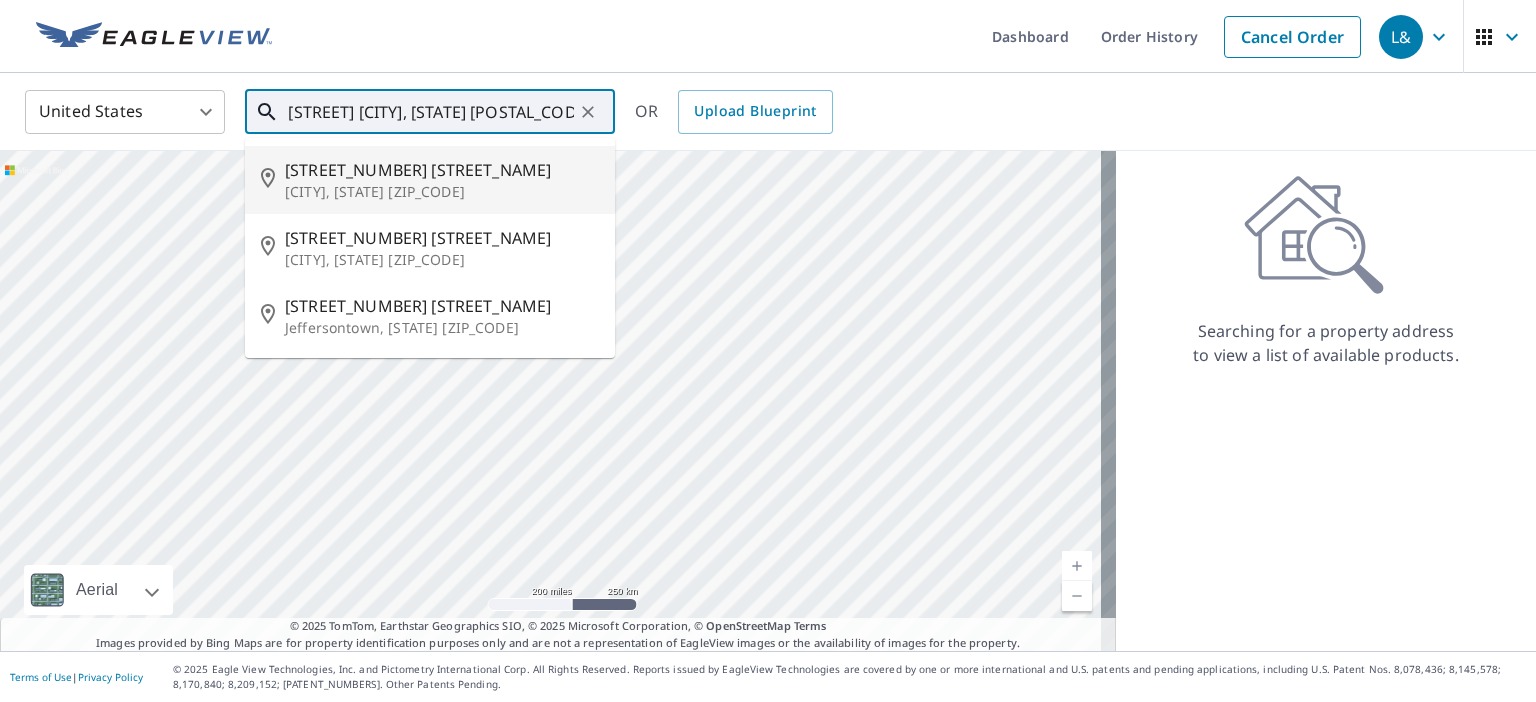 click on "[CITY], [STATE] [ZIP_CODE]" at bounding box center [442, 192] 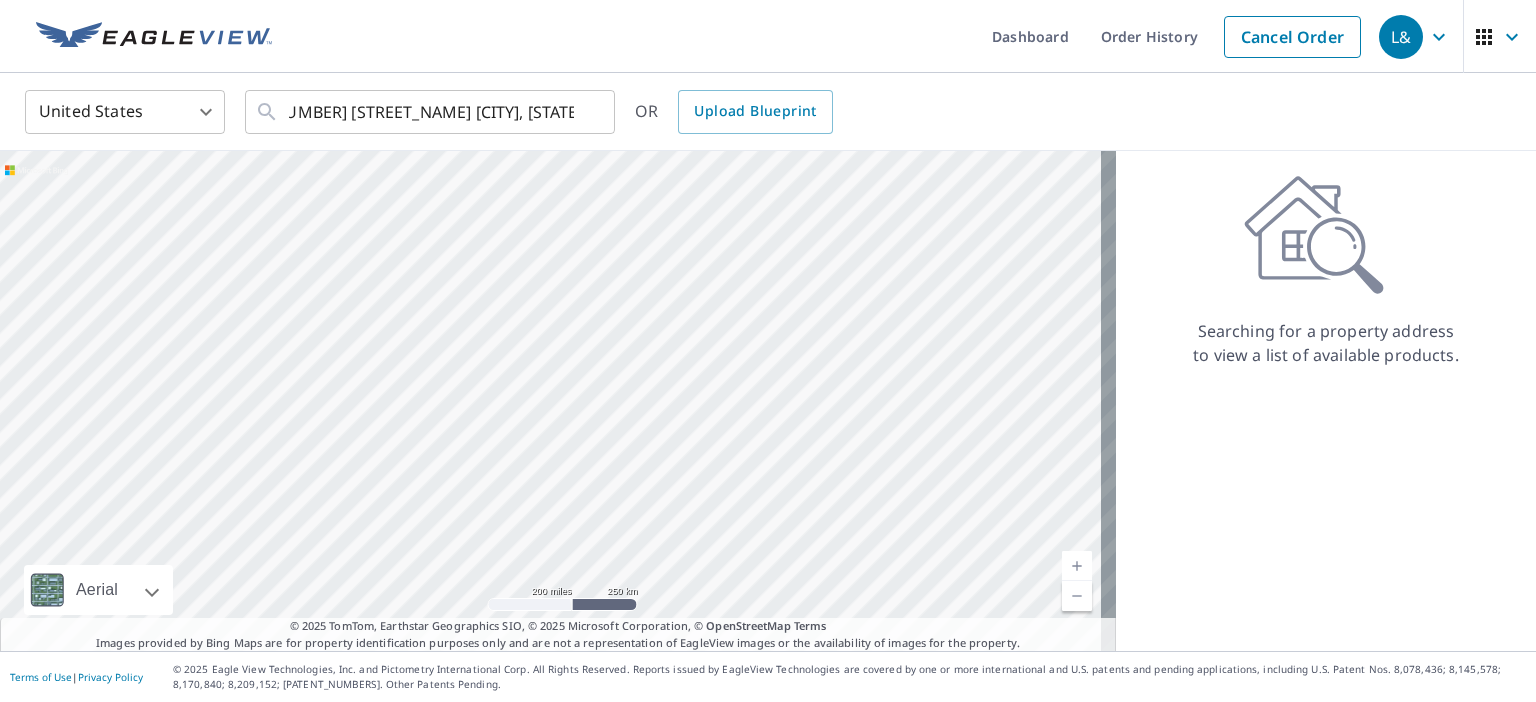 scroll, scrollTop: 0, scrollLeft: 0, axis: both 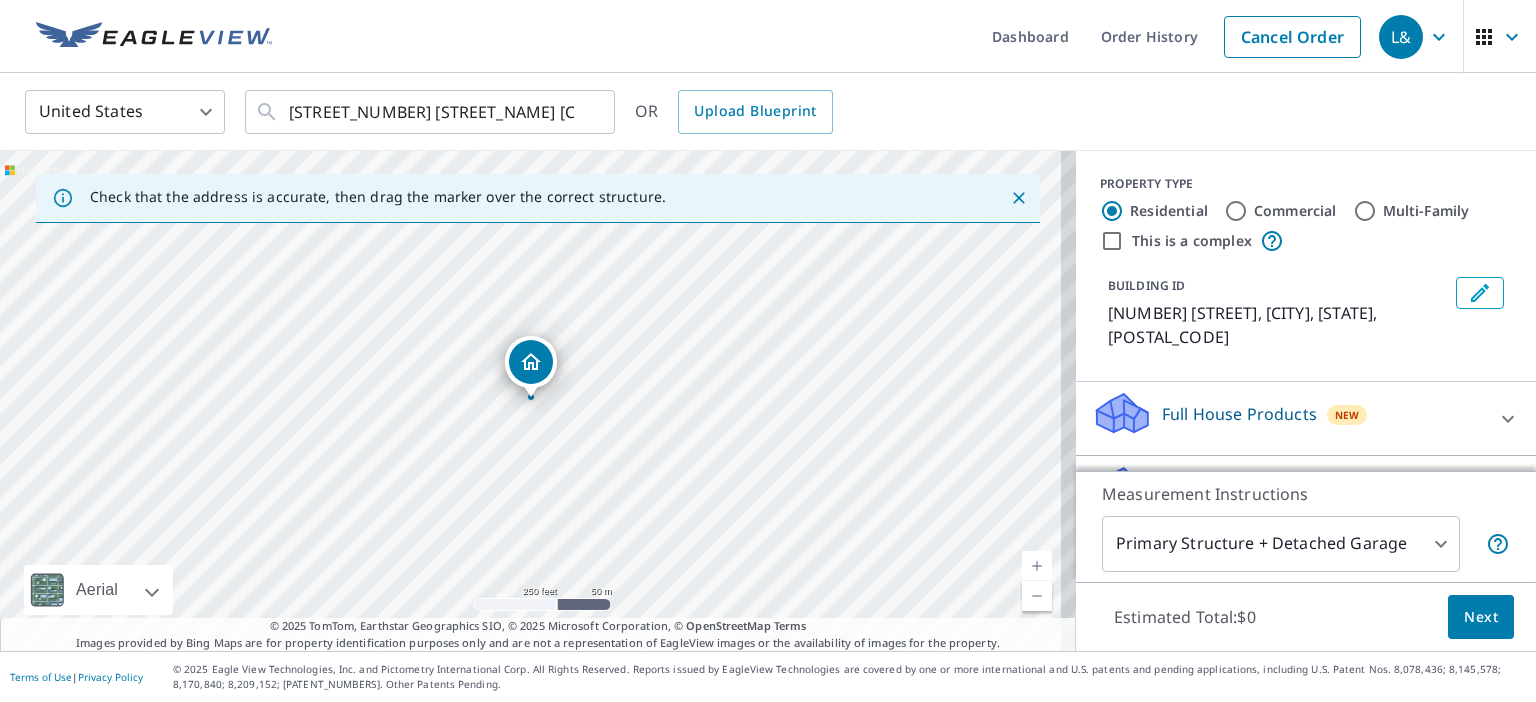 click at bounding box center (1037, 566) 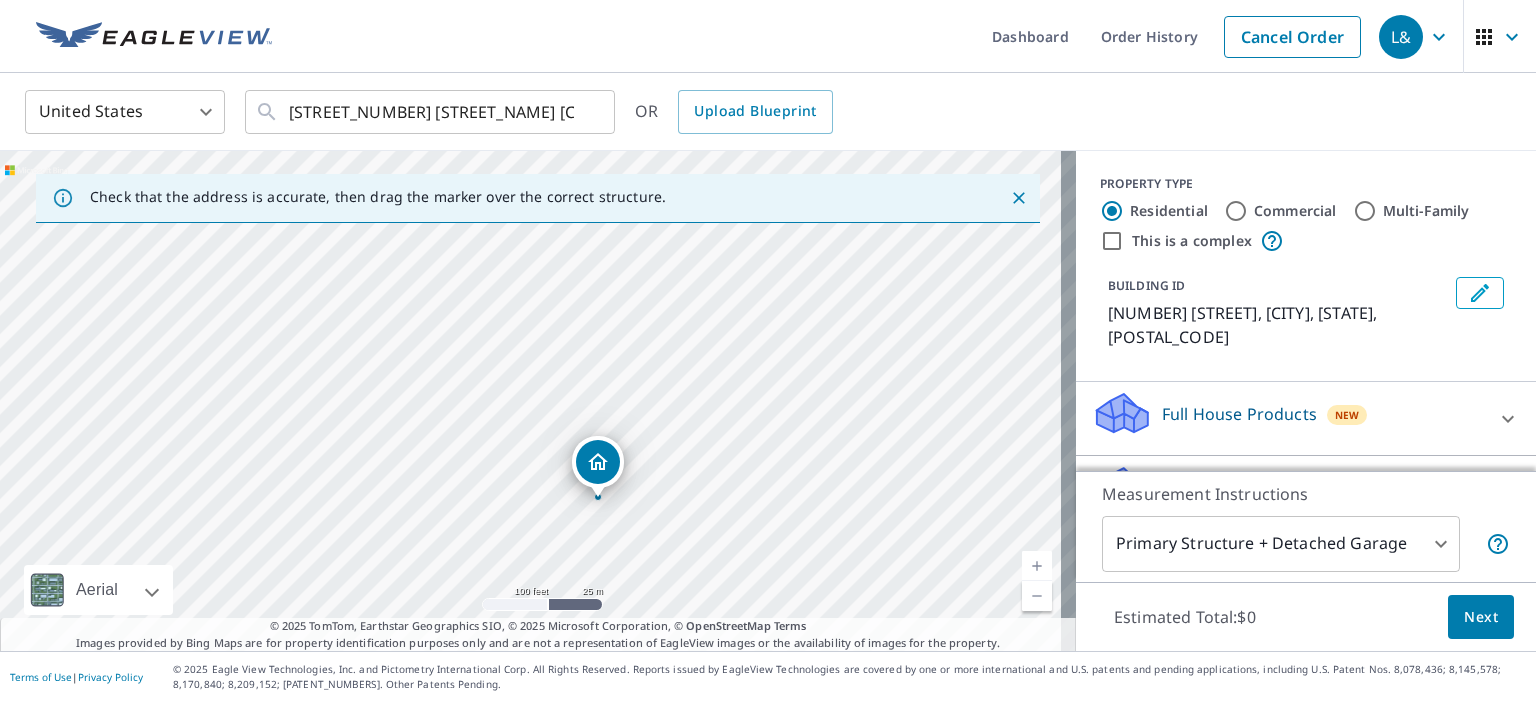 drag, startPoint x: 611, startPoint y: 370, endPoint x: 678, endPoint y: 470, distance: 120.37026 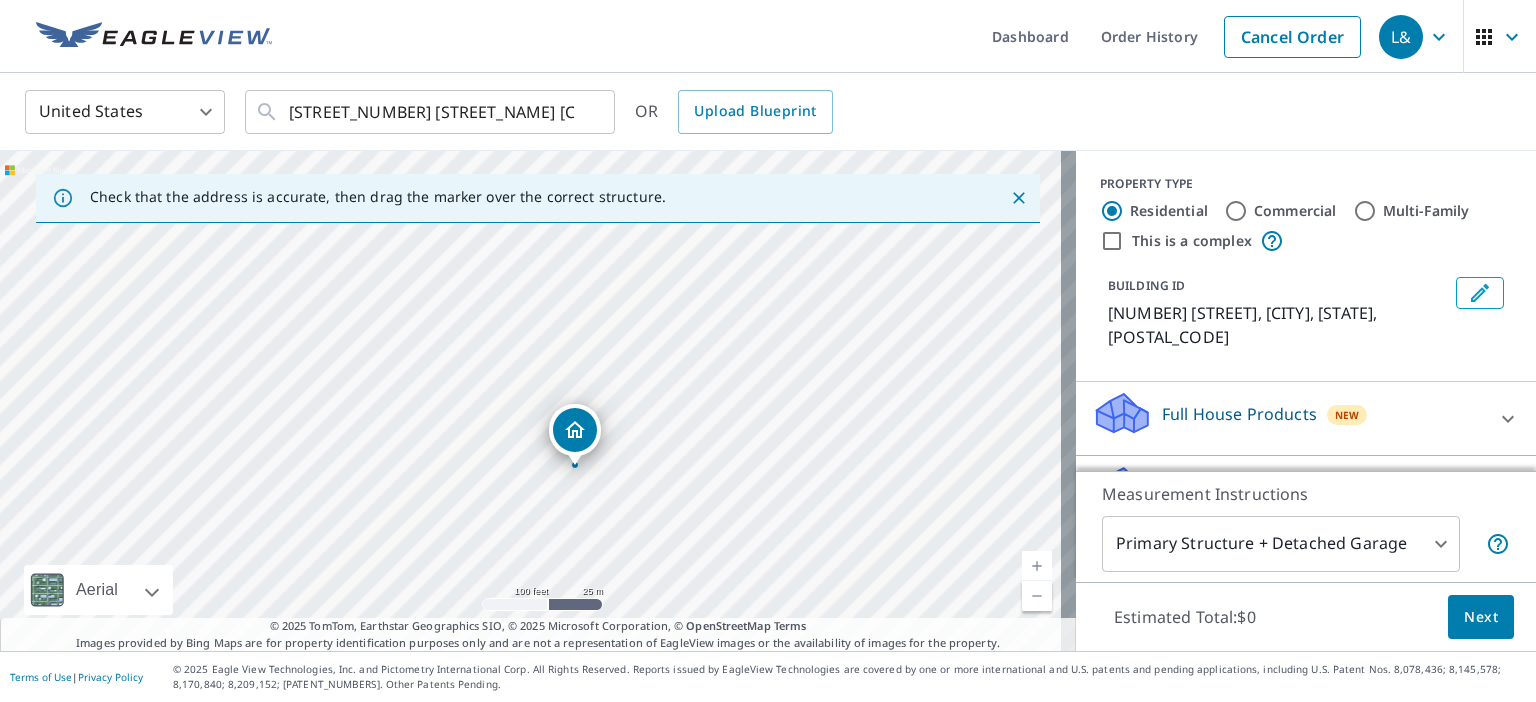 drag, startPoint x: 592, startPoint y: 468, endPoint x: 569, endPoint y: 436, distance: 39.40812 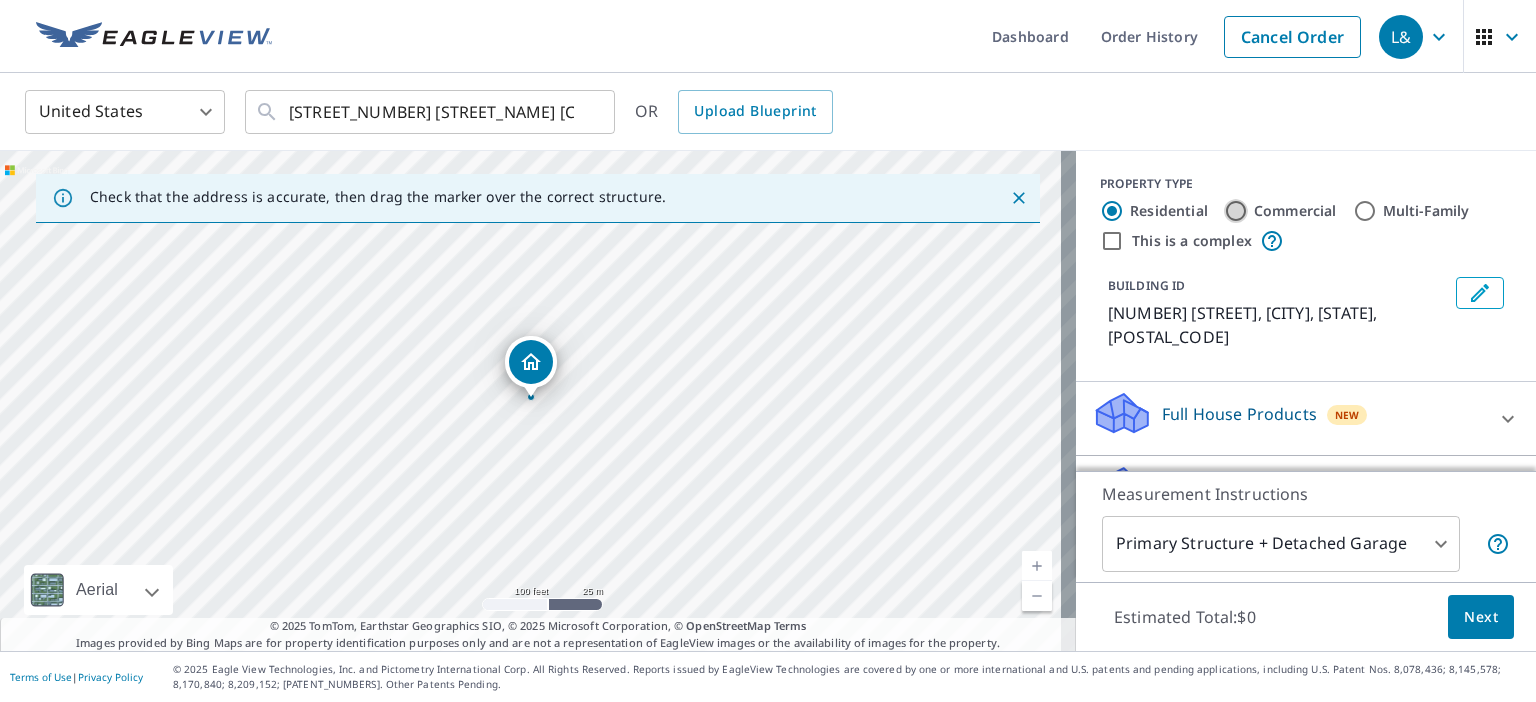 click on "Commercial" at bounding box center (1236, 211) 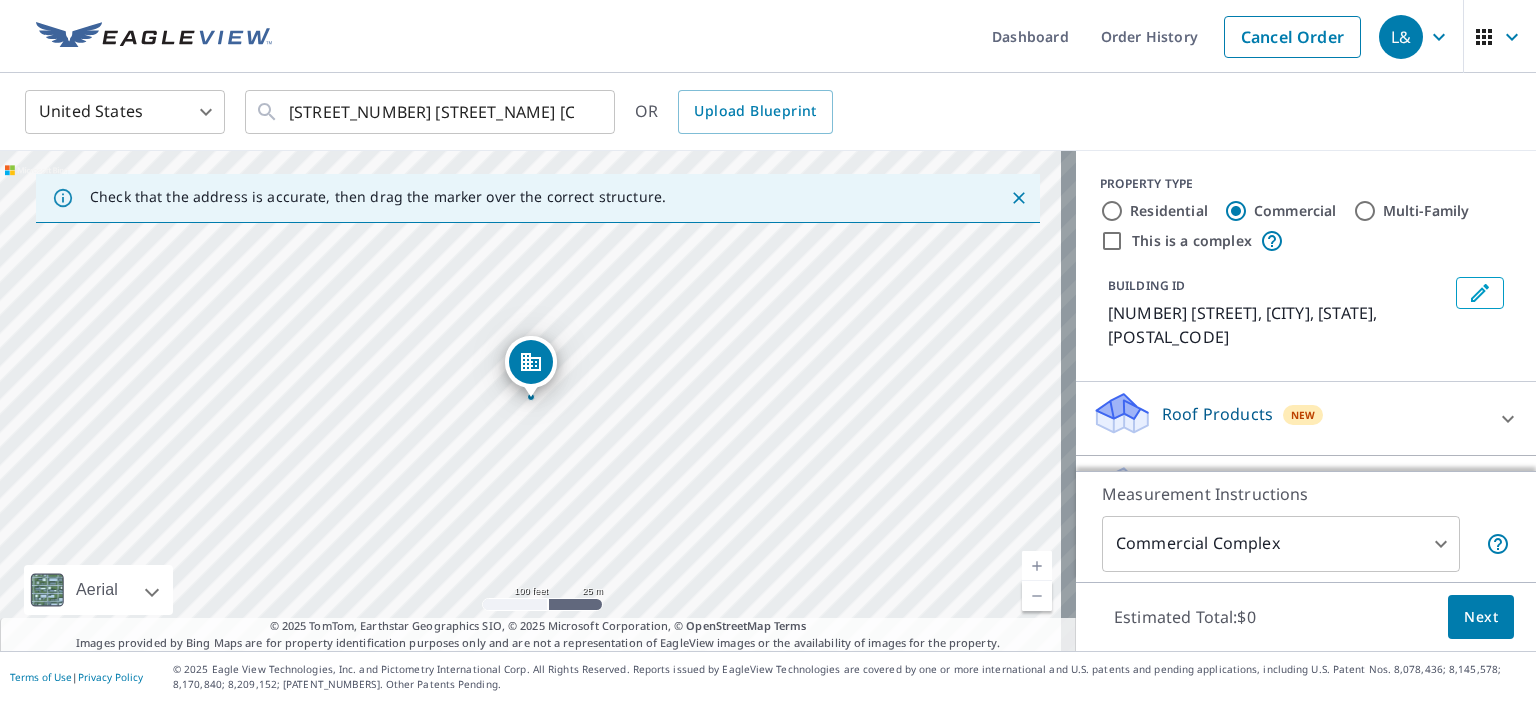 click on "Roof Products" at bounding box center (1217, 414) 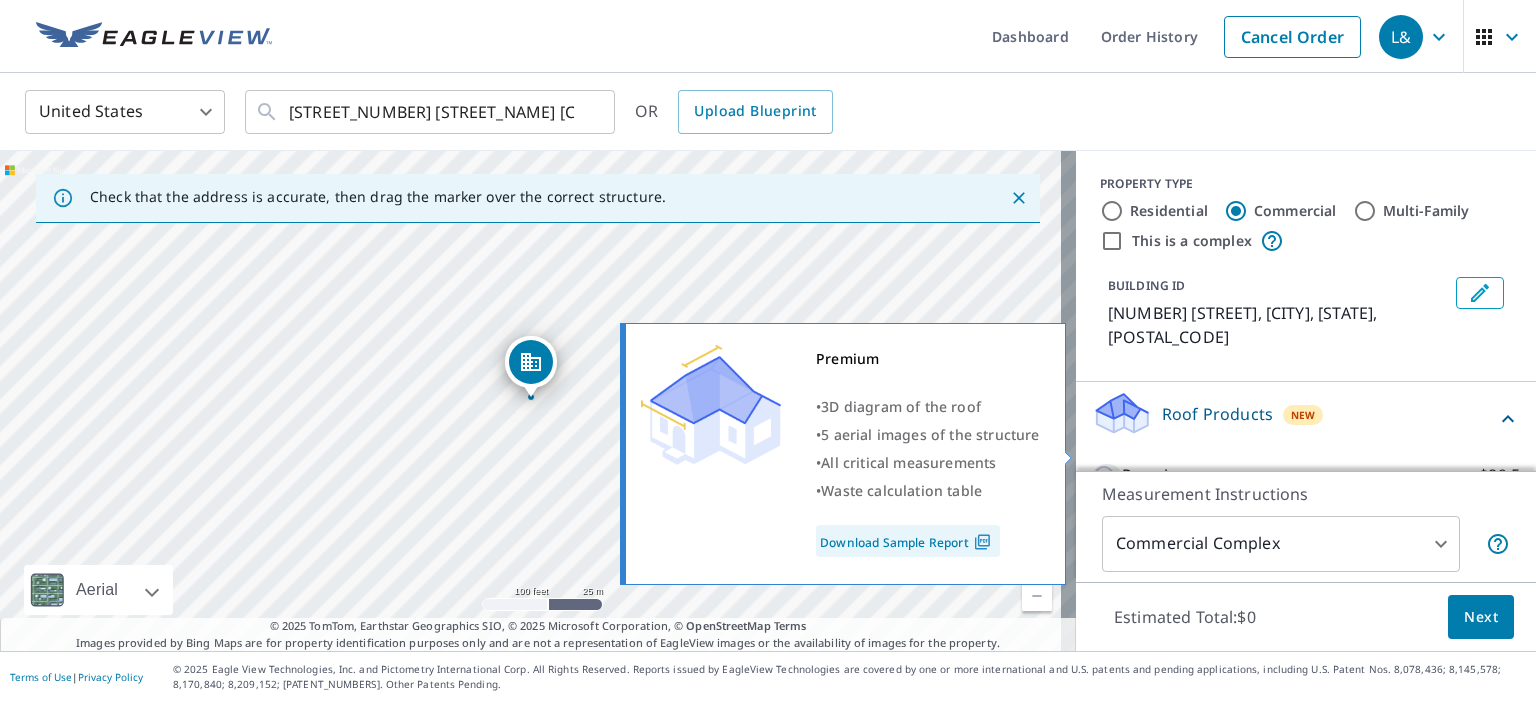 click on "Premium $89.5" at bounding box center (1107, 476) 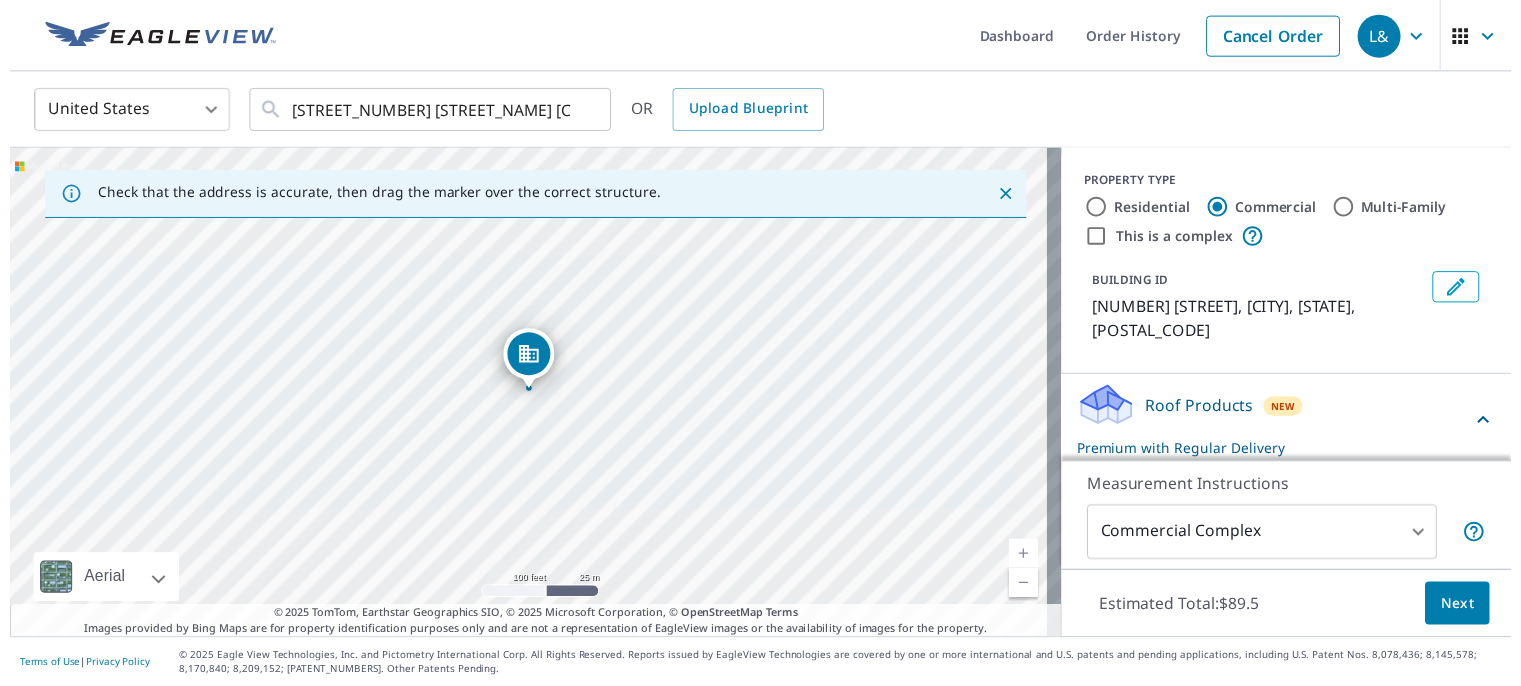 scroll, scrollTop: 180, scrollLeft: 0, axis: vertical 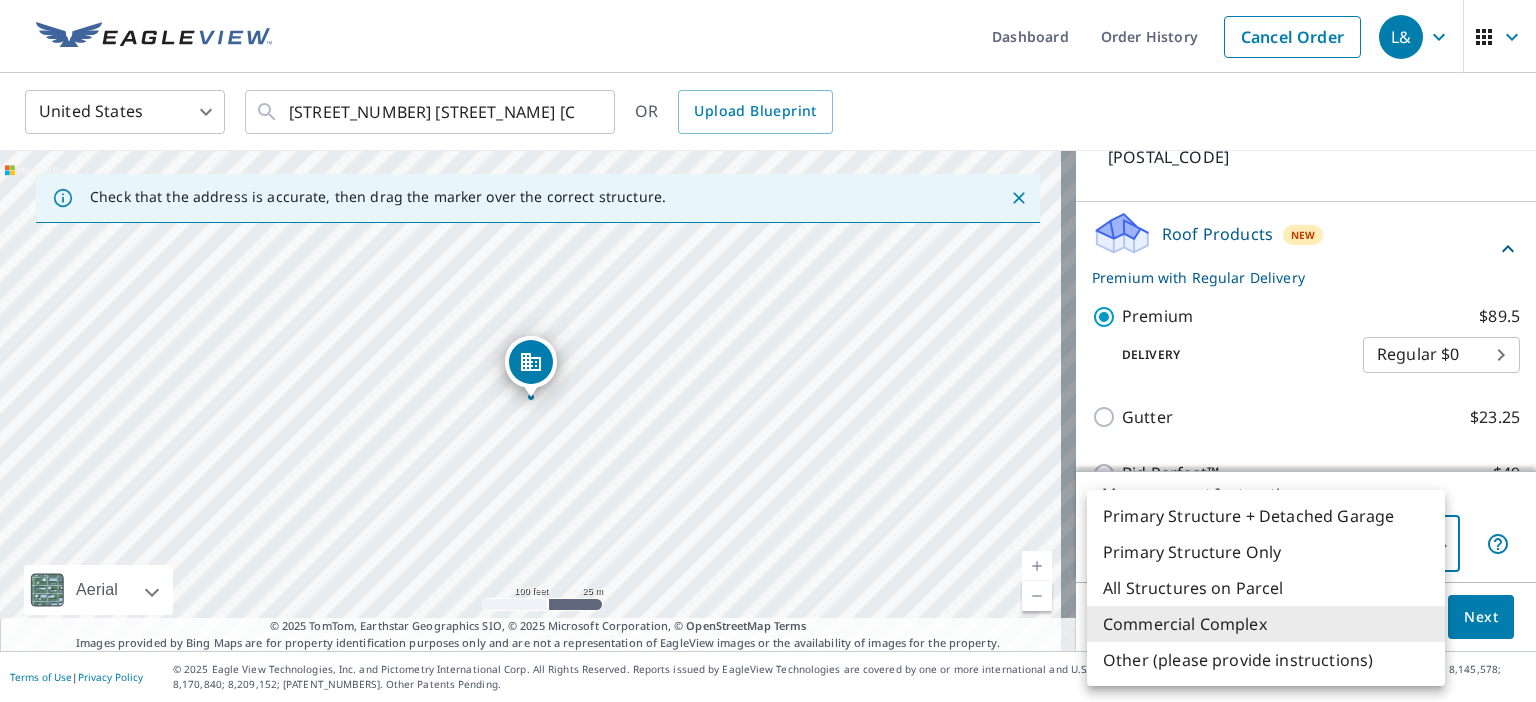click on "L& L&
Dashboard Order History Cancel Order L& United States US ​ [NUMBER] [STREET] [CITY], [STATE] [POSTAL_CODE] ​ OR Upload Blueprint Check that the address is accurate, then drag the marker over the correct structure. [NUMBER] [STREET], [CITY], [STATE] [POSTAL_CODE] Aerial Road A standard road map Aerial A detailed look from above Labels Labels 100 feet 25 m © 2025 TomTom, © Vexcel Imaging, © 2025 Microsoft Corporation,  © OpenStreetMap Terms © 2025 TomTom, Earthstar Geographics SIO, © 2025 Microsoft Corporation, ©   OpenStreetMap   Terms Images provided by Bing Maps are for property identification purposes only and are not a representation of EagleView images or the availability of images for the property. PROPERTY TYPE Residential Commercial Multi-Family This is a complex BUILDING ID [NUMBER] [STREET], [CITY], [STATE], [POSTAL_CODE] Roof Products New Premium with Regular Delivery Premium $89.5 Delivery Regular $0 8 ​ Gutter $23.25 Bid Perfect™ $49 Walls Products New Walls $221.25 Measurement Instructions 4 ​" at bounding box center (768, 351) 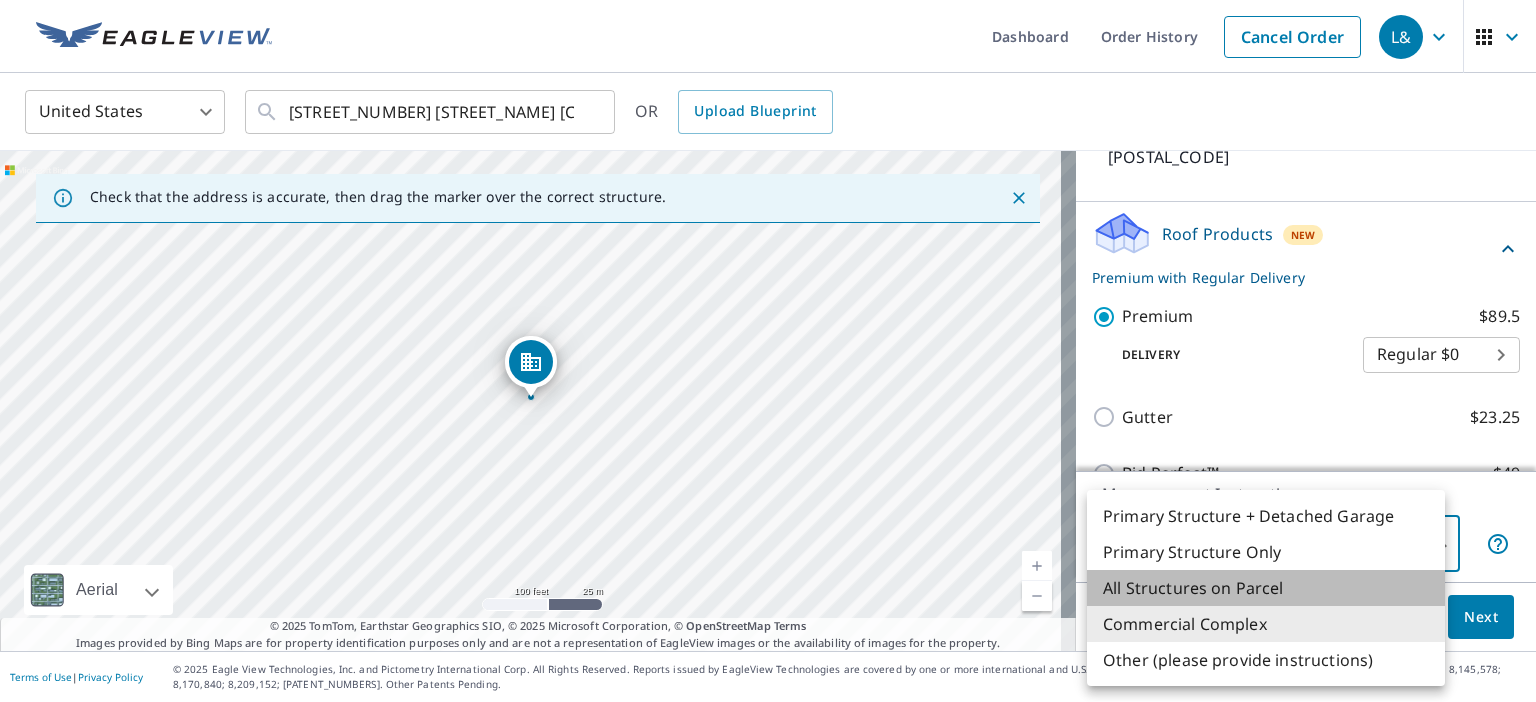 click on "All Structures on Parcel" at bounding box center (1266, 588) 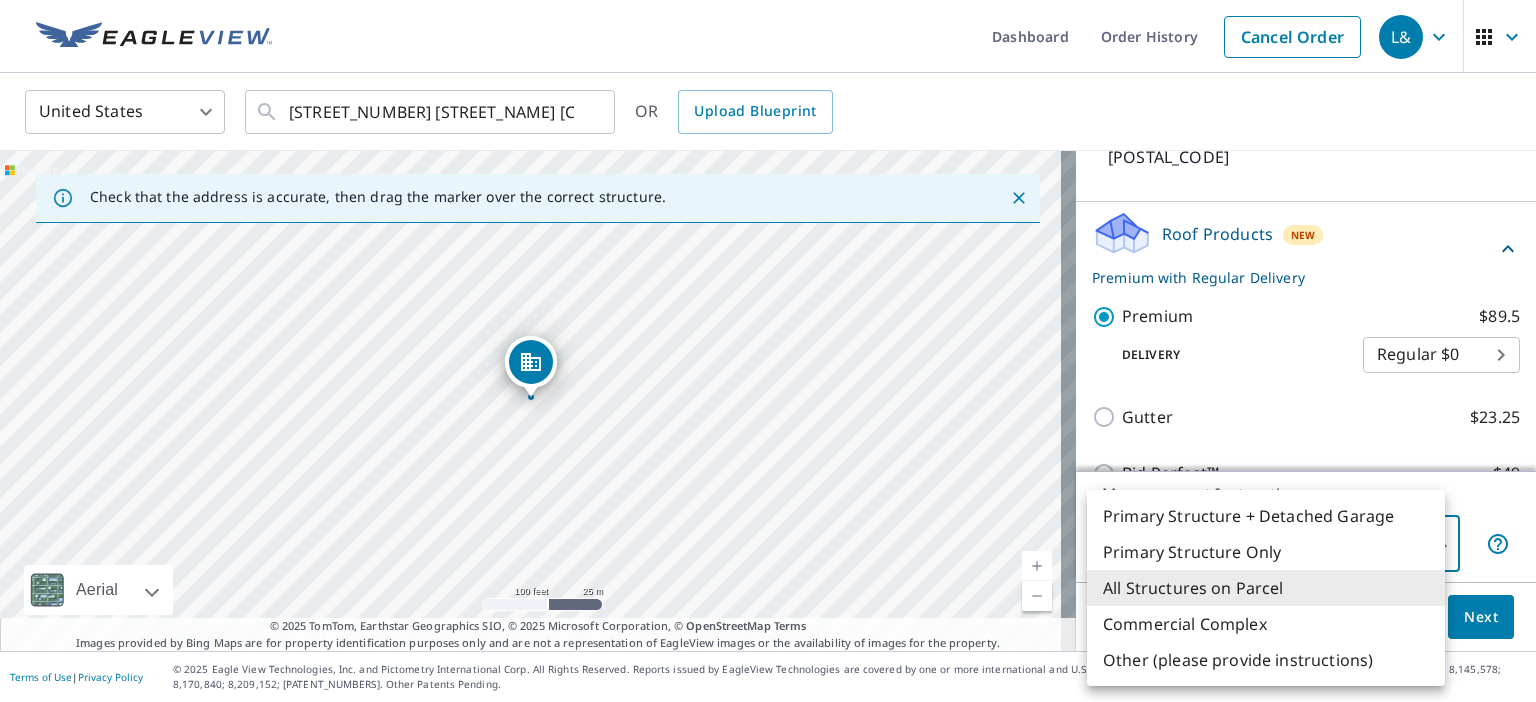 click on "L& L&
Dashboard Order History Cancel Order L& United States US ​ 1760 Plantside Dr Louisville, KY 40299 ​ OR Upload Blueprint Check that the address is accurate, then drag the marker over the correct structure. 1760 Plantside Dr Louisville, KY 40299 Aerial Road A standard road map Aerial A detailed look from above Labels Labels 100 feet 25 m © 2025 TomTom, © Vexcel Imaging, © 2025 Microsoft Corporation,  © OpenStreetMap Terms © 2025 TomTom, Earthstar Geographics SIO, © 2025 Microsoft Corporation, ©   OpenStreetMap   Terms Images provided by Bing Maps are for property identification purposes only and are not a representation of EagleView images or the availability of images for the property. PROPERTY TYPE Residential Commercial Multi-Family This is a complex BUILDING ID 1760 Plantside Dr, Louisville, KY, 40299 Roof Products New Premium with Regular Delivery Premium $89.5 Delivery Regular $0 8 ​ Gutter $23.25 Bid Perfect™ $49 Walls Products New Walls $221.25 Measurement Instructions 3 ​" at bounding box center [768, 351] 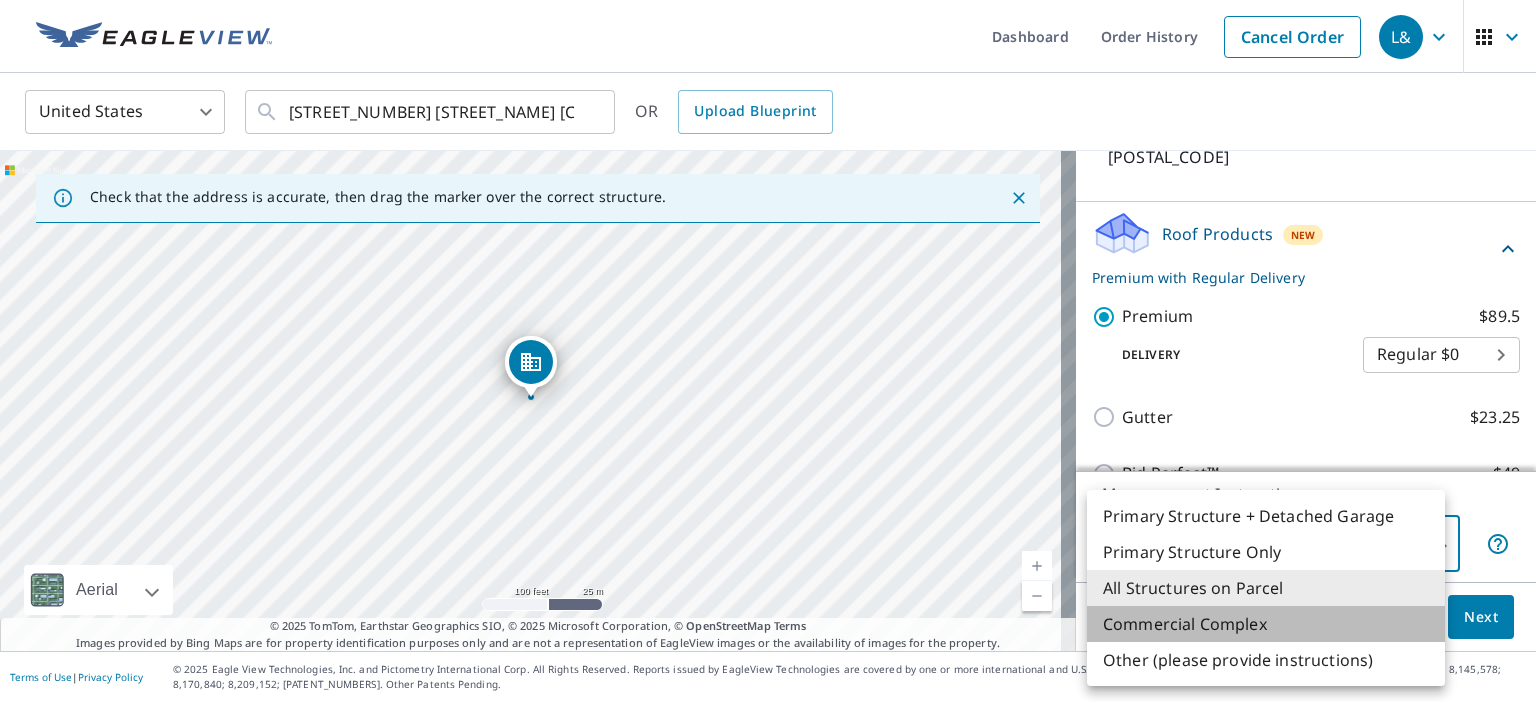 click on "Commercial Complex" at bounding box center (1266, 624) 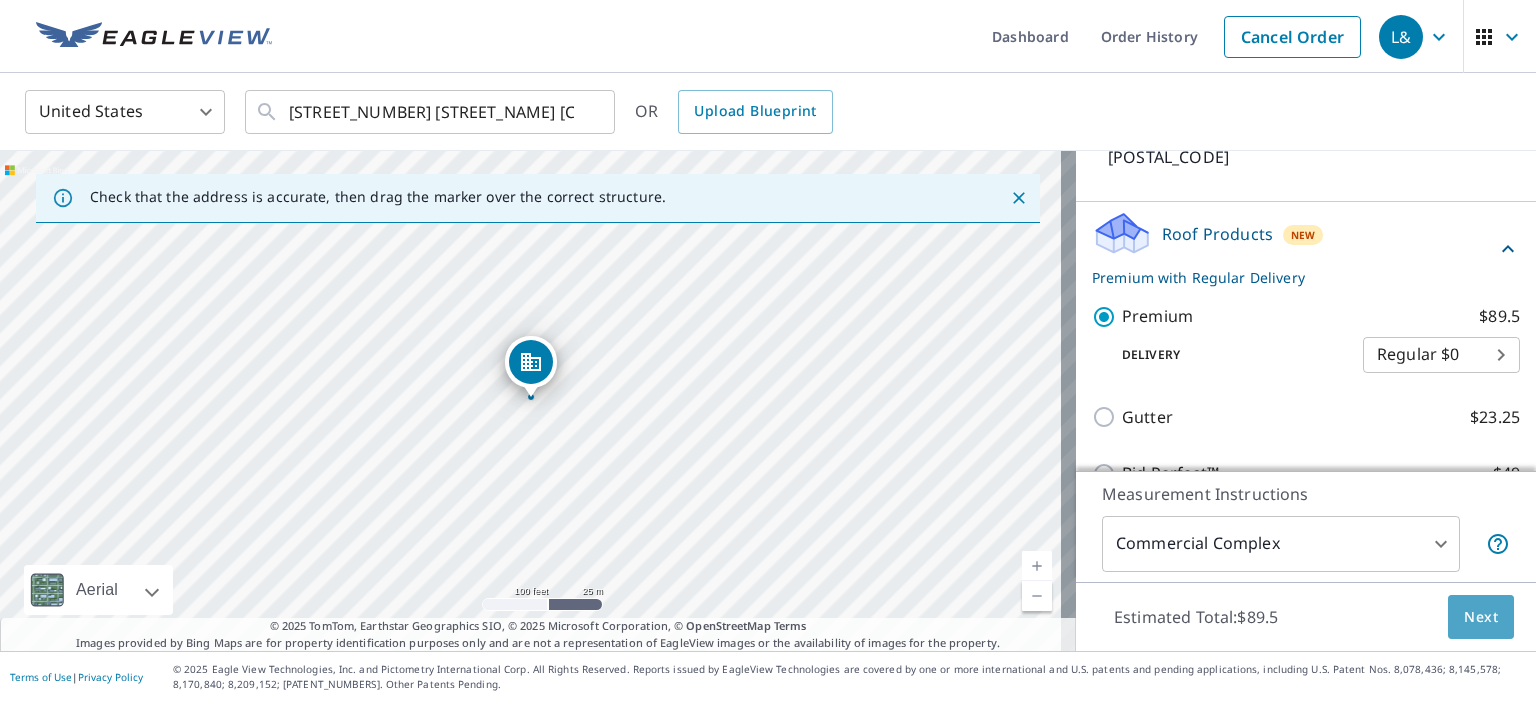 click on "Next" at bounding box center (1481, 617) 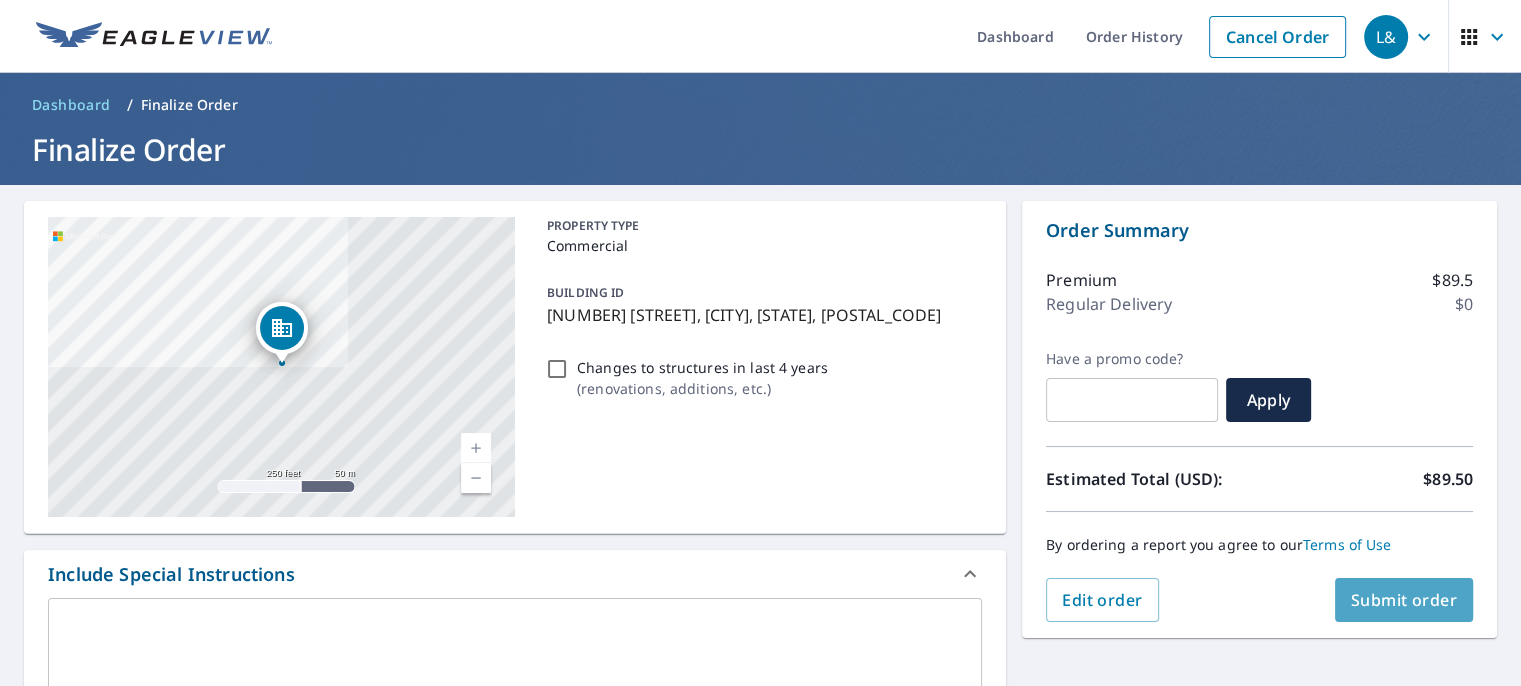 click on "Submit order" at bounding box center (1404, 600) 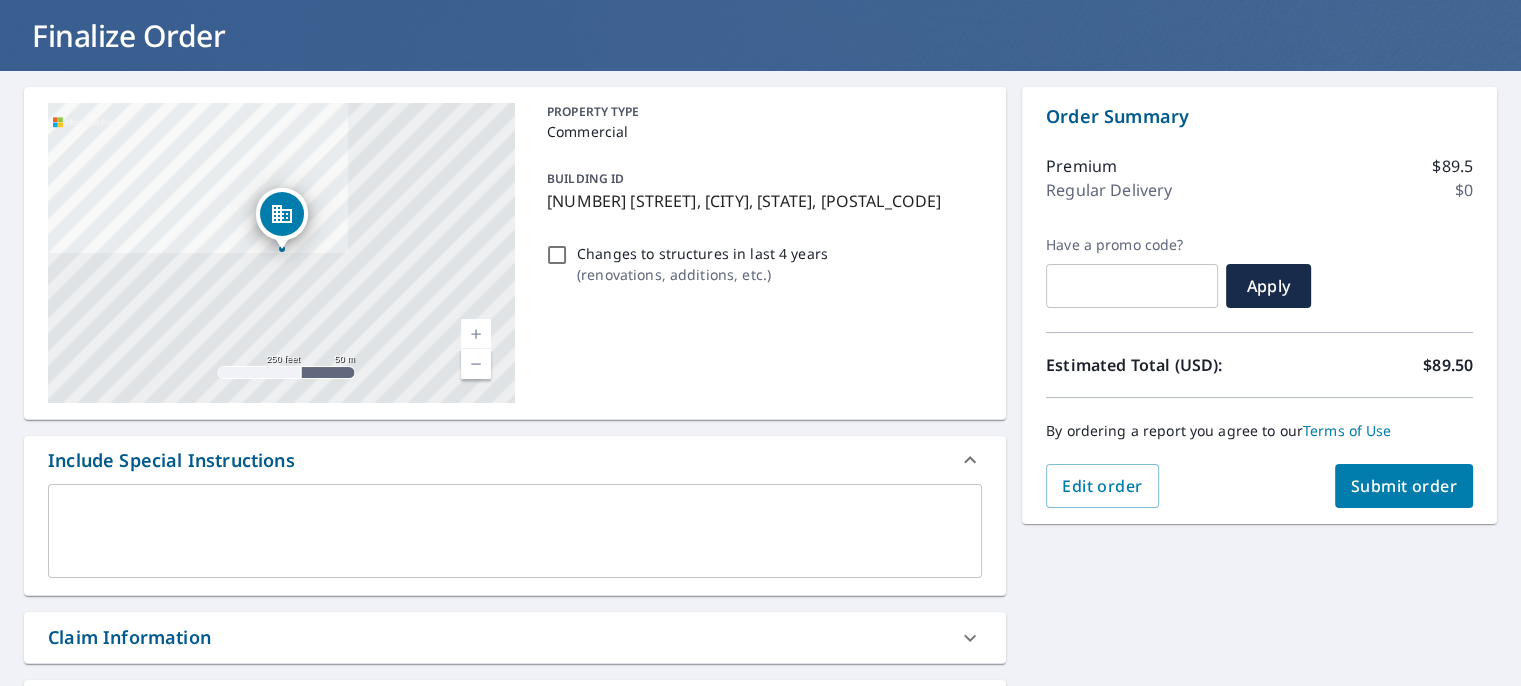 scroll, scrollTop: 115, scrollLeft: 0, axis: vertical 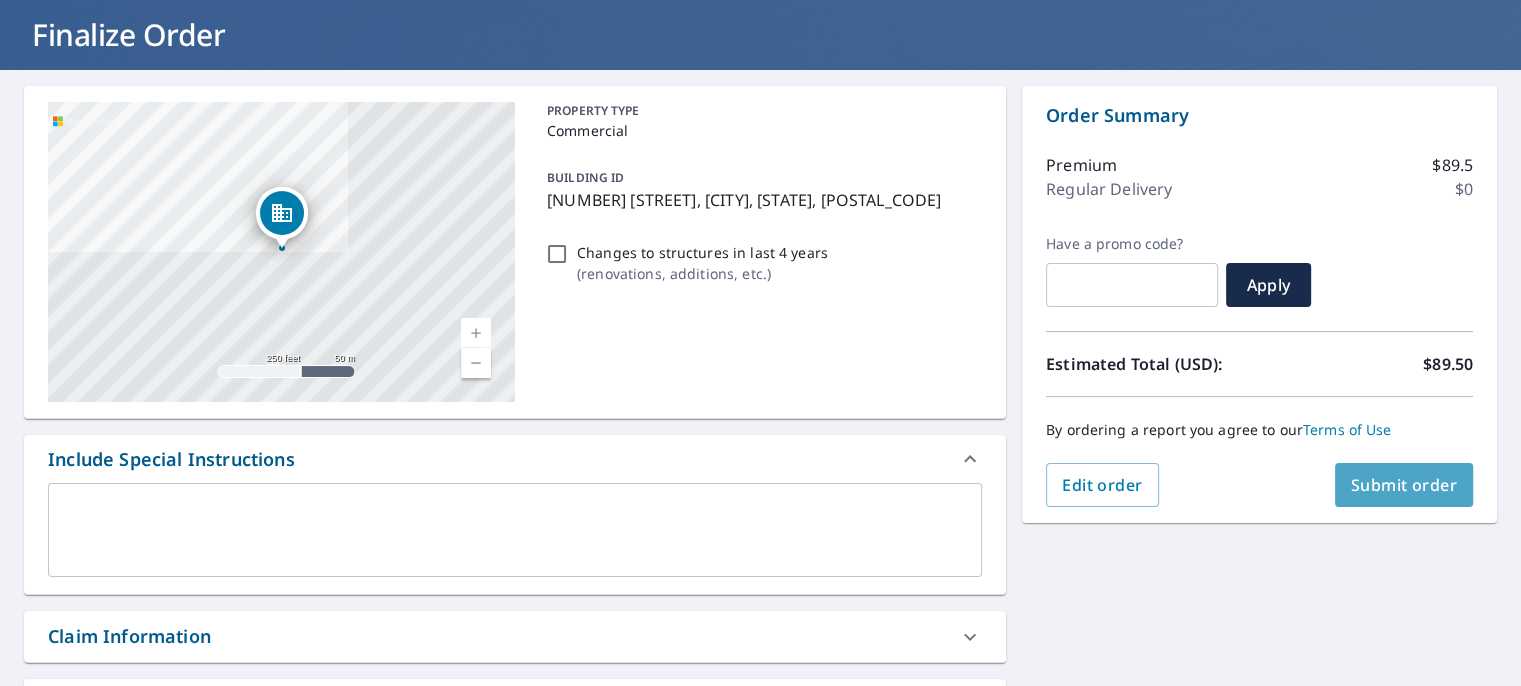 click on "Submit order" at bounding box center (1404, 485) 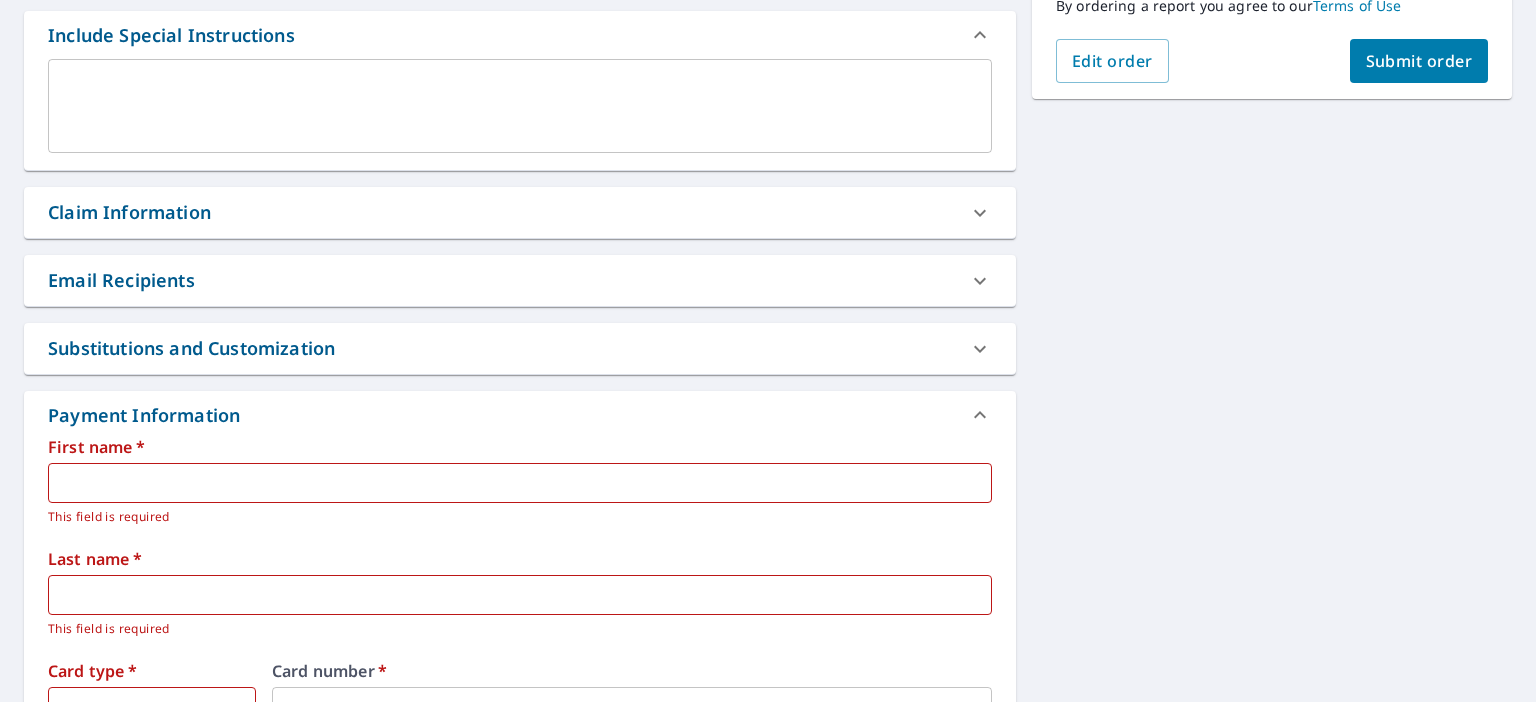 scroll, scrollTop: 540, scrollLeft: 0, axis: vertical 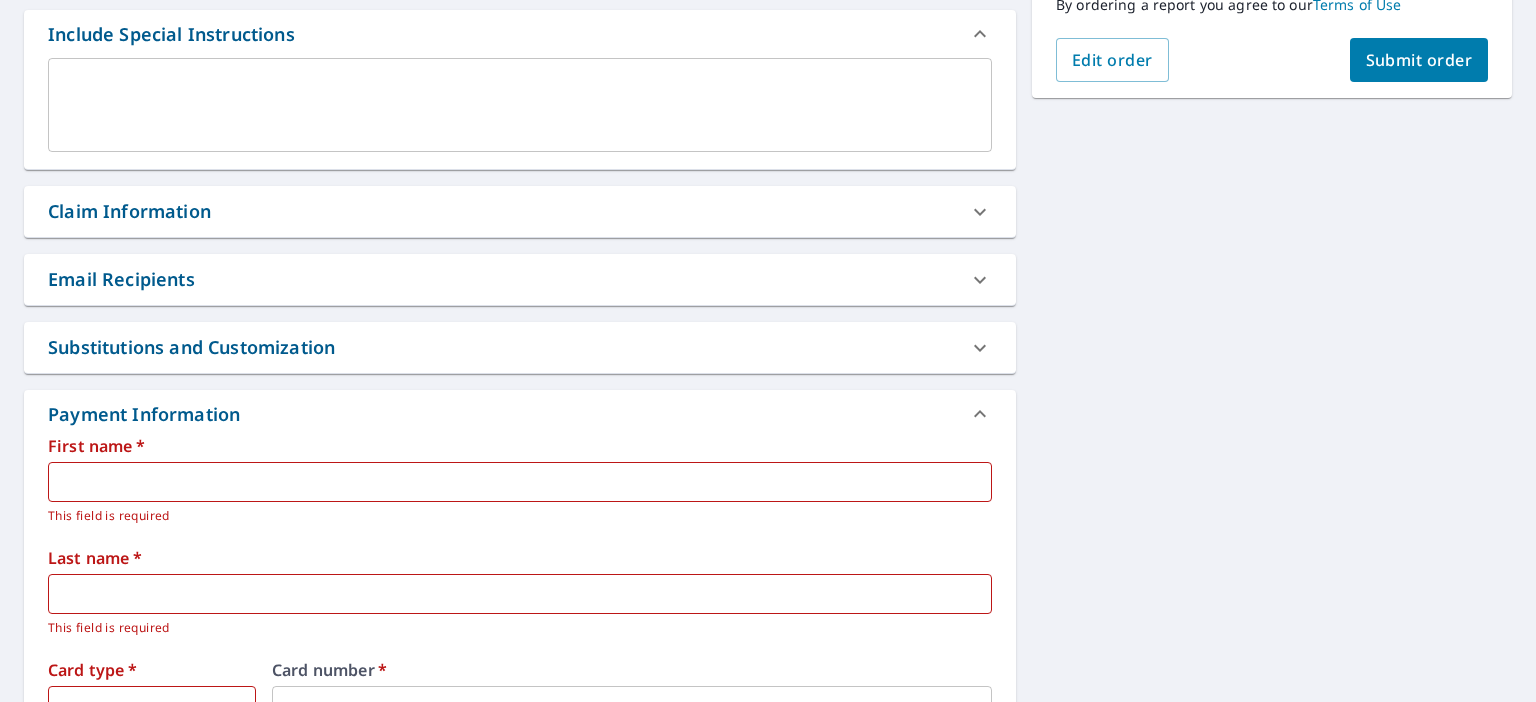 click at bounding box center [520, 482] 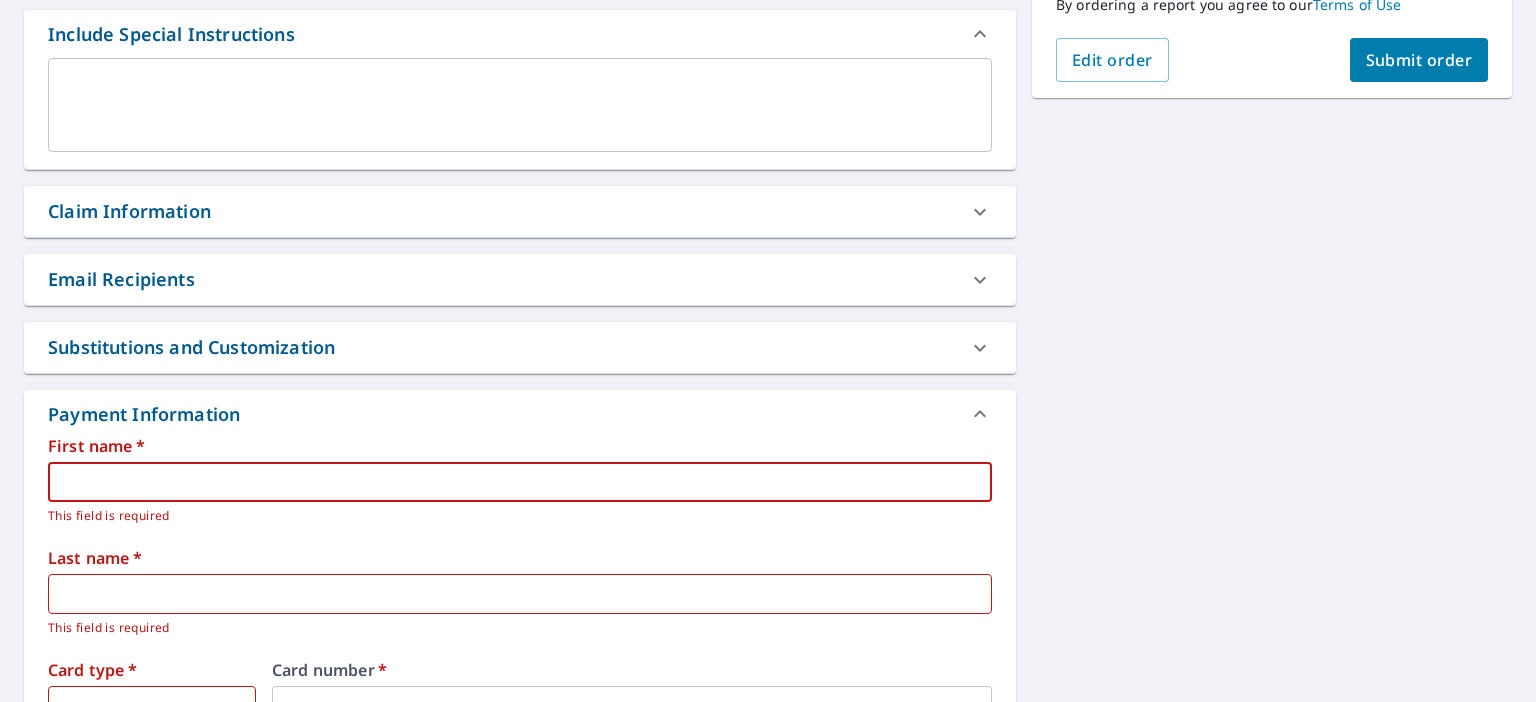type on "Raymon" 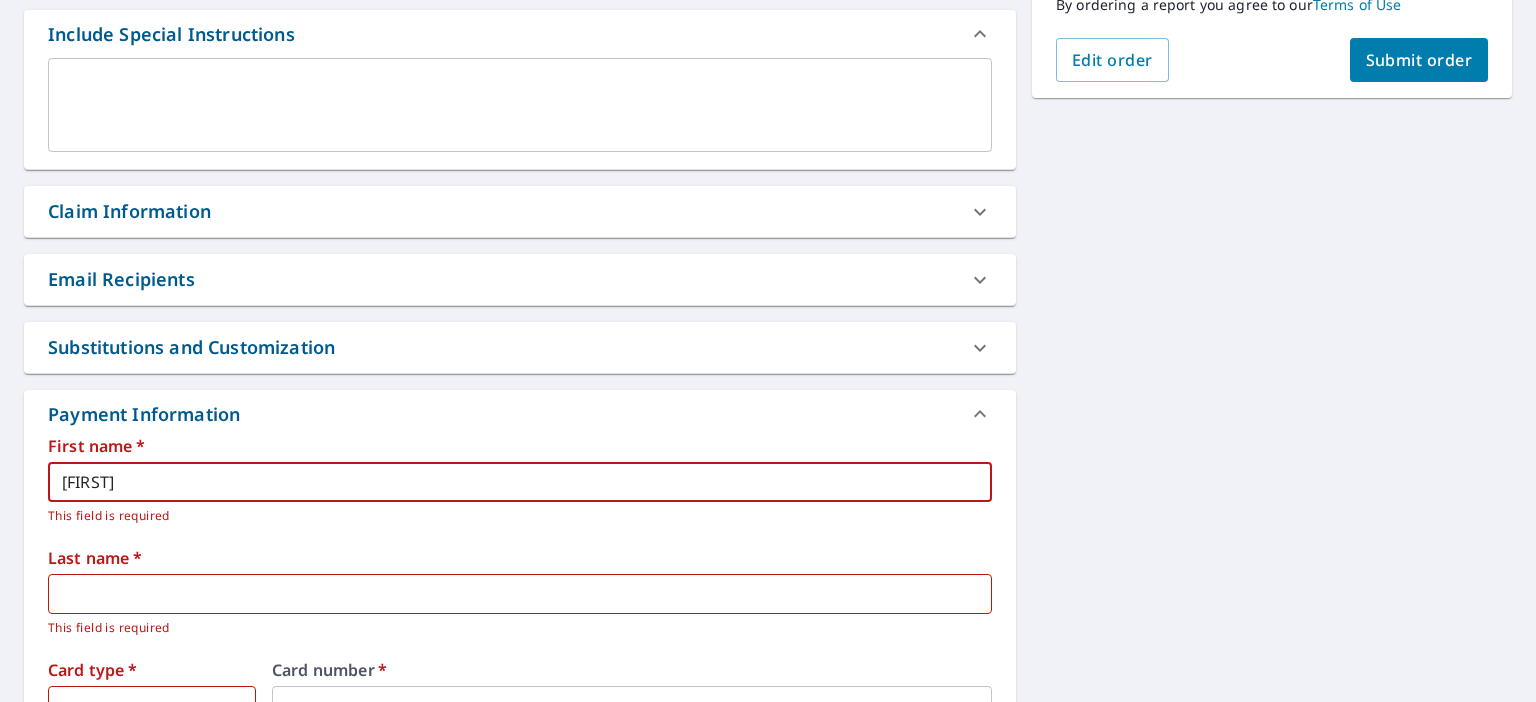type on "Demeritt" 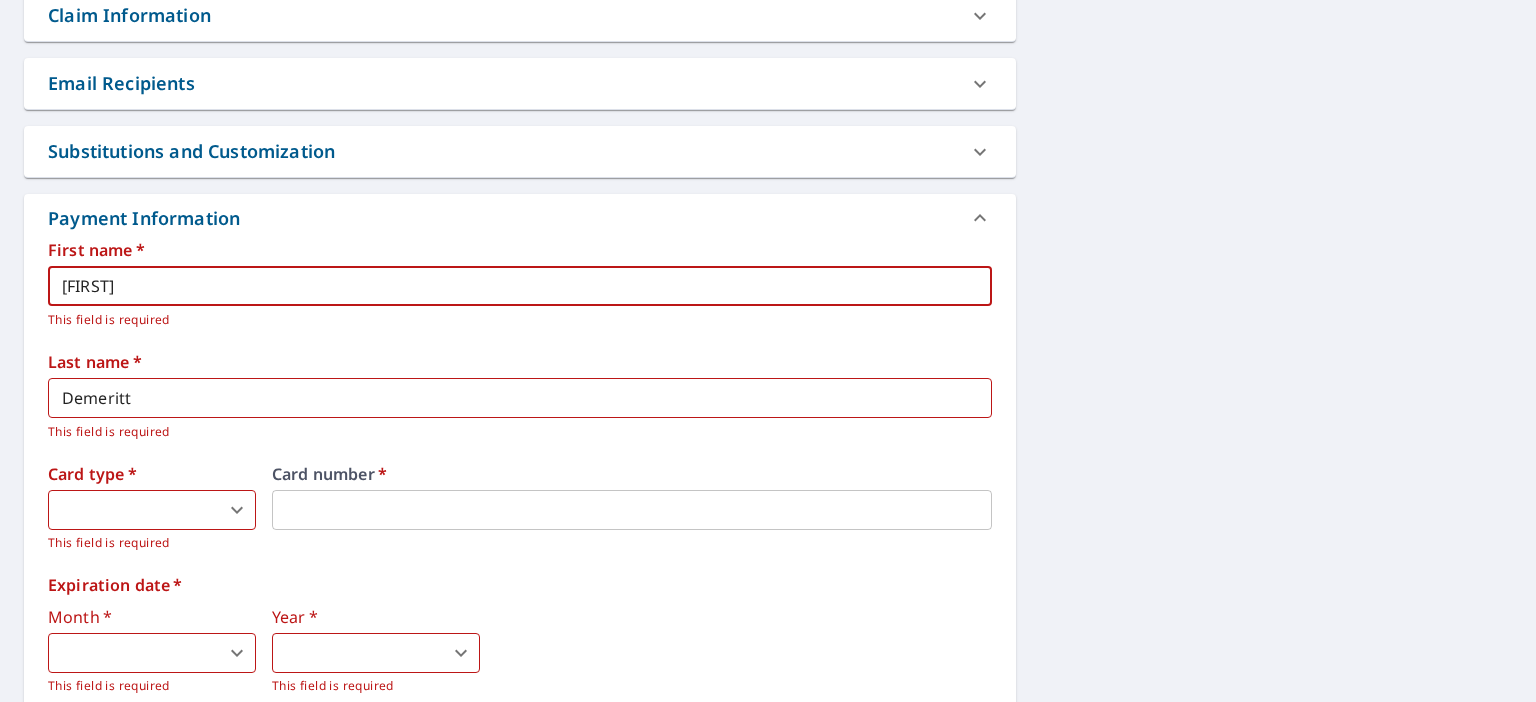 scroll, scrollTop: 772, scrollLeft: 0, axis: vertical 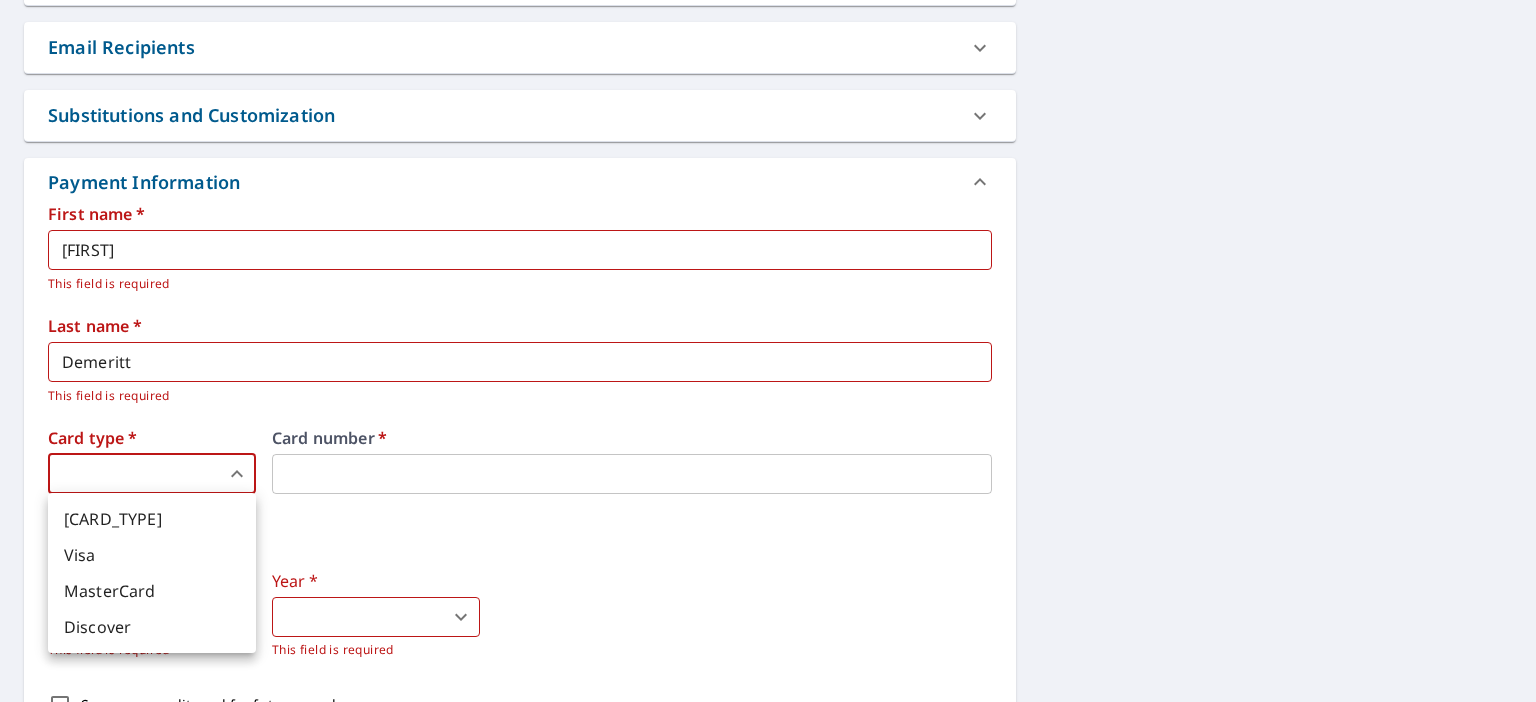 click on "L& L&
Dashboard Order History Cancel Order L& Dashboard / Finalize Order Finalize Order 1760 Plantside Dr Louisville, KY 40299 Aerial Road A standard road map Aerial A detailed look from above Labels Labels 250 feet 50 m © 2025 TomTom, © Vexcel Imaging, © 2025 Microsoft Corporation,  © OpenStreetMap Terms PROPERTY TYPE Commercial BUILDING ID 1760 Plantside Dr, Louisville, KY, 40299 Changes to structures in last 4 years ( renovations, additions, etc. ) Include Special Instructions x ​ Claim Information Claim number ​ Claim information ​ PO number ​ Date of loss ​ Cat ID ​ Email Recipients Your reports will be sent to  restore@legacycommercialrestoration.com.  Edit Contact Information. Send a copy of the report to: ​ Substitutions and Customization Roof measurement report substitutions If a Premium Report is unavailable send me an Extended Coverage 3D Report: Yes No Ask If an Extended Coverage 3D Report is unavailable send me an Extended Coverage 2D Report: Yes No Ask Yes No Ask DXF RXF" at bounding box center [768, 370] 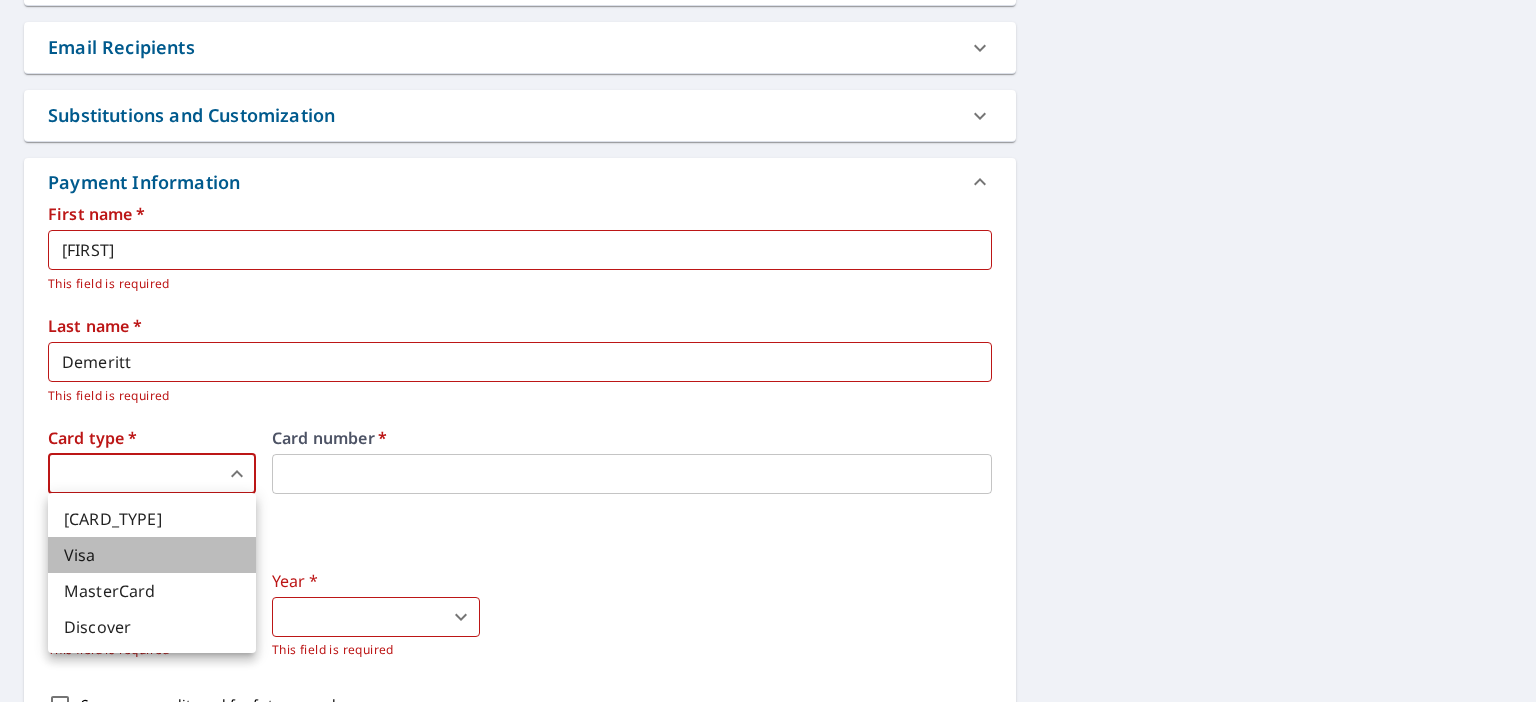 click on "Visa" at bounding box center [152, 555] 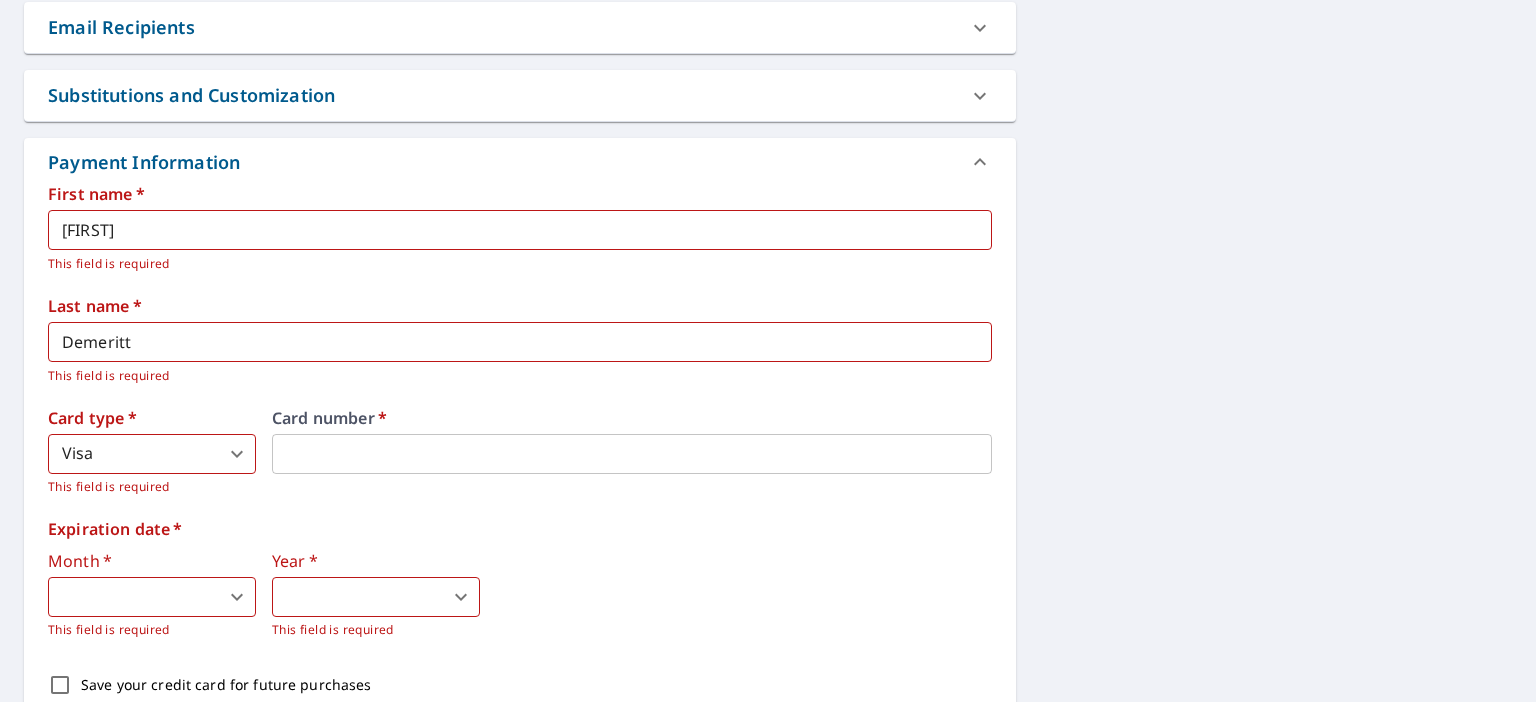 scroll, scrollTop: 764, scrollLeft: 0, axis: vertical 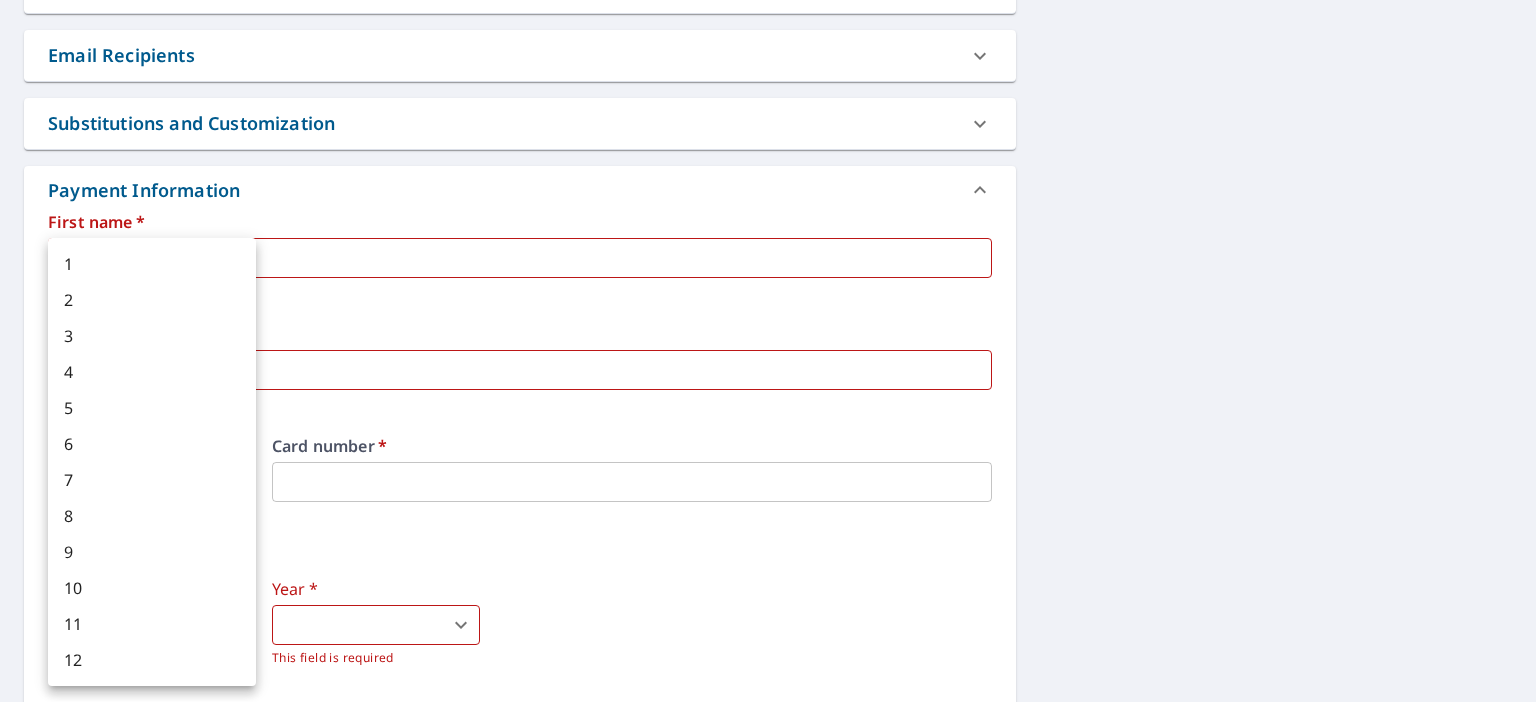 click on "L& L&
Dashboard Order History Cancel Order L& Dashboard / Finalize Order Finalize Order 1760 Plantside Dr Louisville, KY 40299 Aerial Road A standard road map Aerial A detailed look from above Labels Labels 250 feet 50 m © 2025 TomTom, © Vexcel Imaging, © 2025 Microsoft Corporation,  © OpenStreetMap Terms PROPERTY TYPE Commercial BUILDING ID 1760 Plantside Dr, Louisville, KY, 40299 Changes to structures in last 4 years ( renovations, additions, etc. ) Include Special Instructions x ​ Claim Information Claim number ​ Claim information ​ PO number ​ Date of loss ​ Cat ID ​ Email Recipients Your reports will be sent to  restore@legacycommercialrestoration.com.  Edit Contact Information. Send a copy of the report to: ​ Substitutions and Customization Roof measurement report substitutions If a Premium Report is unavailable send me an Extended Coverage 3D Report: Yes No Ask If an Extended Coverage 3D Report is unavailable send me an Extended Coverage 2D Report: Yes No Ask Yes No Ask DXF RXF" at bounding box center [768, 370] 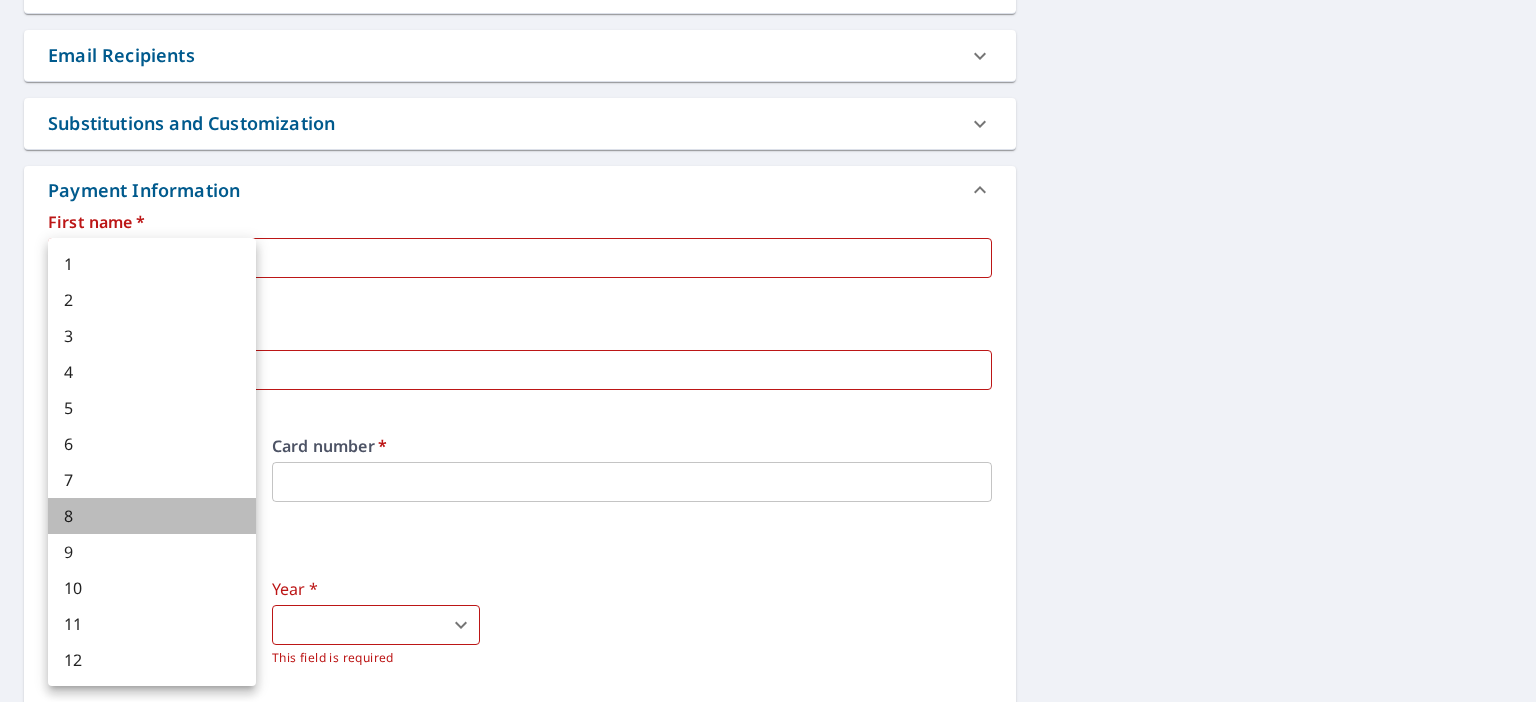 click on "8" at bounding box center [152, 516] 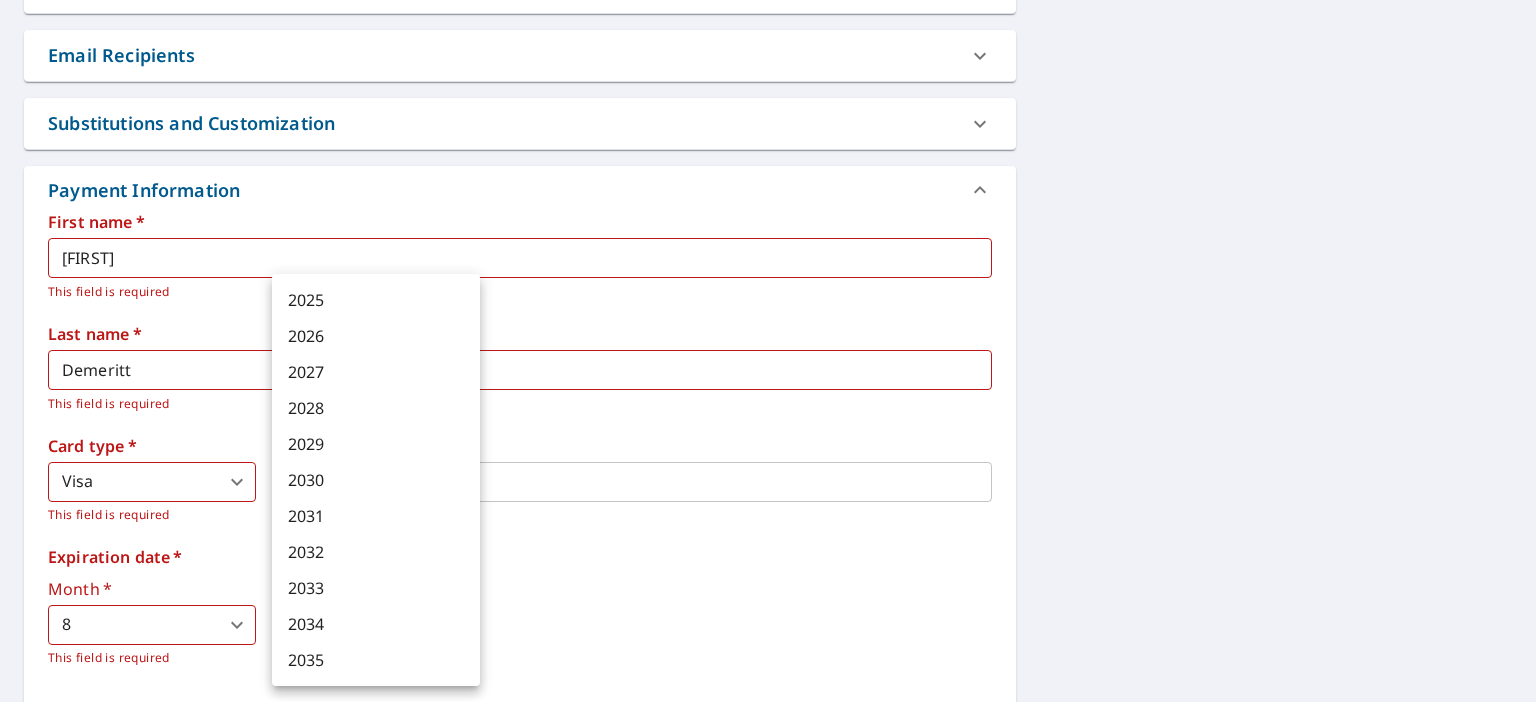 click on "L& L&
Dashboard Order History Cancel Order L& Dashboard / Finalize Order Finalize Order 1760 Plantside Dr Louisville, KY 40299 Aerial Road A standard road map Aerial A detailed look from above Labels Labels 250 feet 50 m © 2025 TomTom, © Vexcel Imaging, © 2025 Microsoft Corporation,  © OpenStreetMap Terms PROPERTY TYPE Commercial BUILDING ID 1760 Plantside Dr, Louisville, KY, 40299 Changes to structures in last 4 years ( renovations, additions, etc. ) Include Special Instructions x ​ Claim Information Claim number ​ Claim information ​ PO number ​ Date of loss ​ Cat ID ​ Email Recipients Your reports will be sent to  restore@legacycommercialrestoration.com.  Edit Contact Information. Send a copy of the report to: ​ Substitutions and Customization Roof measurement report substitutions If a Premium Report is unavailable send me an Extended Coverage 3D Report: Yes No Ask If an Extended Coverage 3D Report is unavailable send me an Extended Coverage 2D Report: Yes No Ask Yes No Ask DXF RXF" at bounding box center (768, 370) 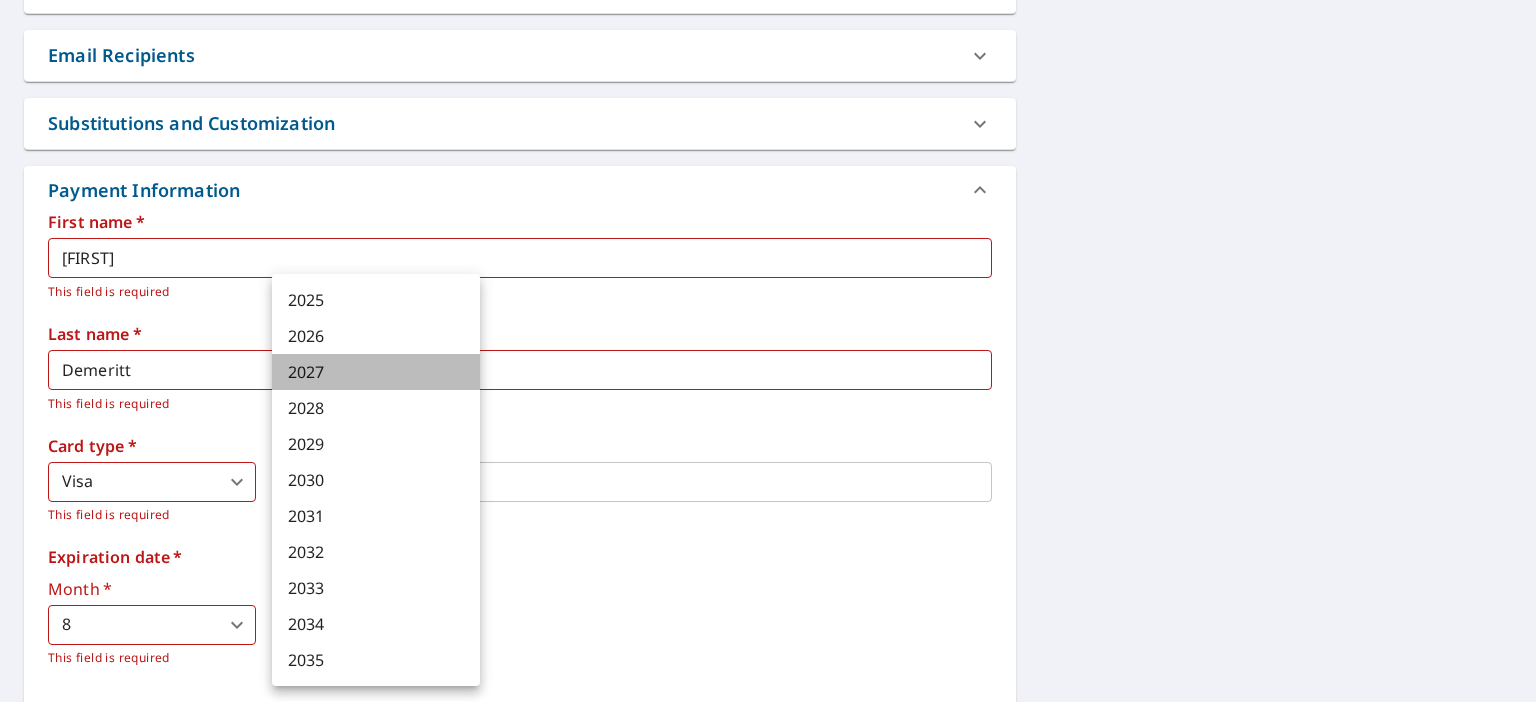 click on "2027" at bounding box center [376, 372] 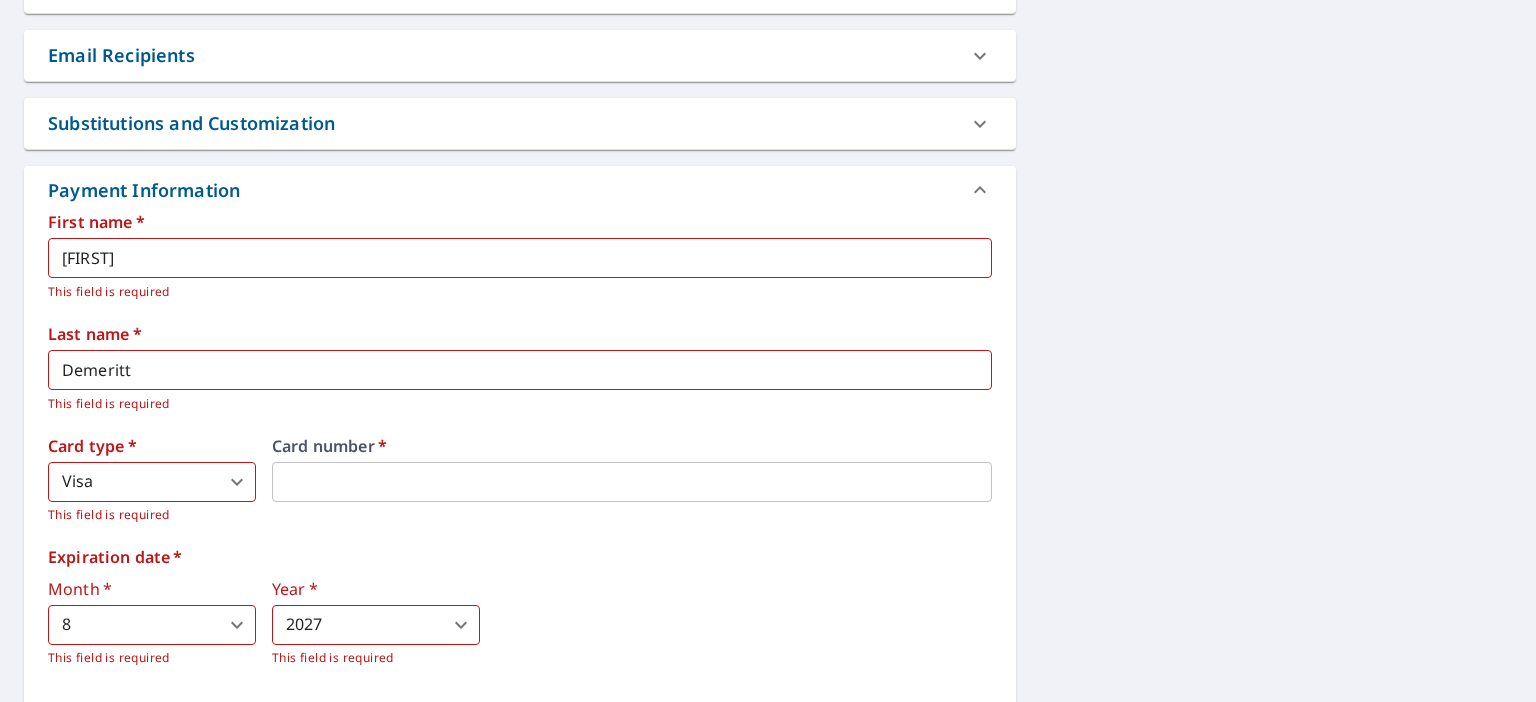 click on "1760 Plantside Dr Louisville, KY 40299 Aerial Road A standard road map Aerial A detailed look from above Labels Labels 250 feet 50 m © 2025 TomTom, © Vexcel Imaging, © 2025 Microsoft Corporation,  © OpenStreetMap Terms PROPERTY TYPE Commercial BUILDING ID 1760 Plantside Dr, Louisville, KY, 40299 Changes to structures in last 4 years ( renovations, additions, etc. ) Include Special Instructions x ​ Claim Information Claim number ​ Claim information ​ PO number ​ Date of loss ​ Cat ID ​ Email Recipients Your reports will be sent to  restore@legacycommercialrestoration.com.  Edit Contact Information. Send a copy of the report to: ​ Substitutions and Customization Roof measurement report substitutions If a Premium Report is unavailable send me an Extended Coverage 3D Report: Yes No Ask If an Extended Coverage 3D Report is unavailable send me an Extended Coverage 2D Report: Yes No Ask If a Commercial/Multi-Family Report is unavailable send me a Residential Report: Yes No Ask DXF RXF XML   * ​" at bounding box center (768, 125) 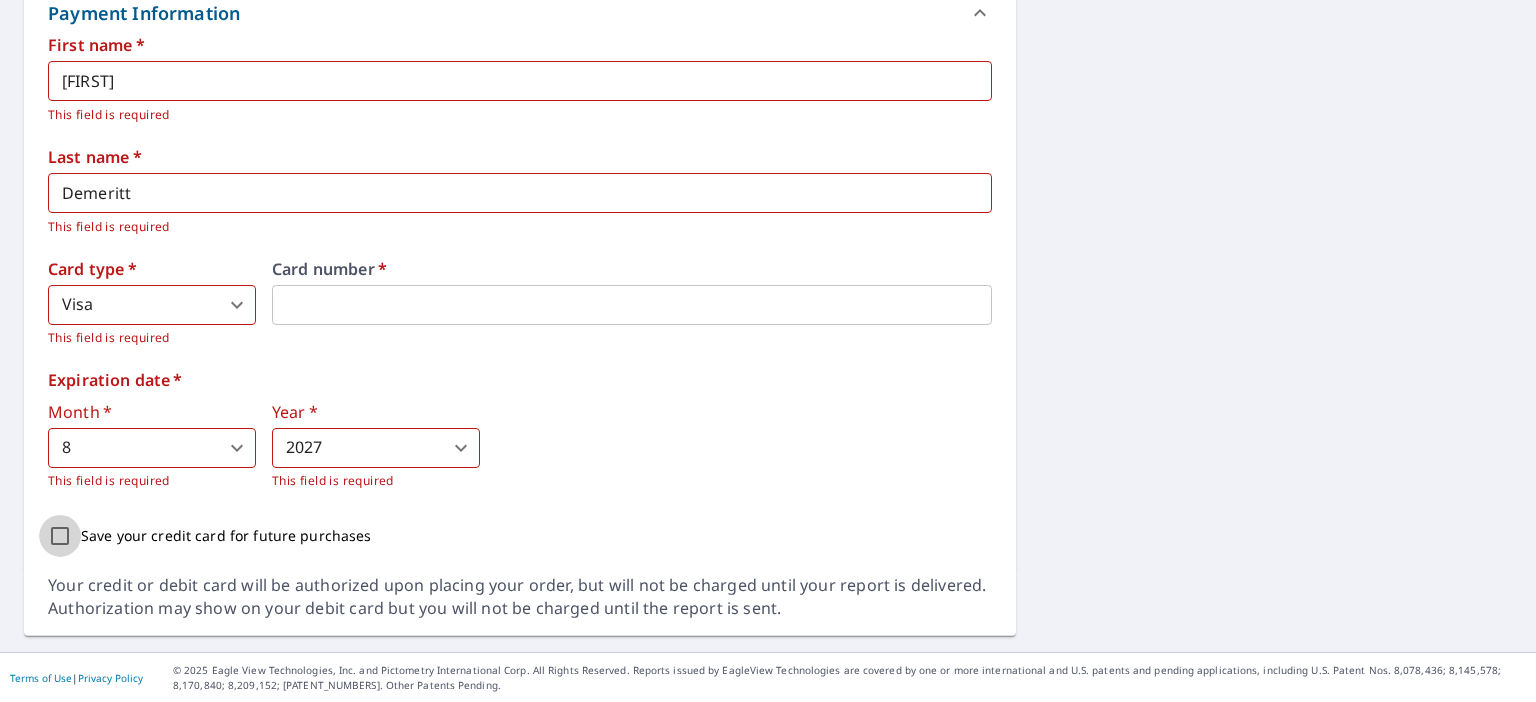 click on "Save your credit card for future purchases" at bounding box center [60, 536] 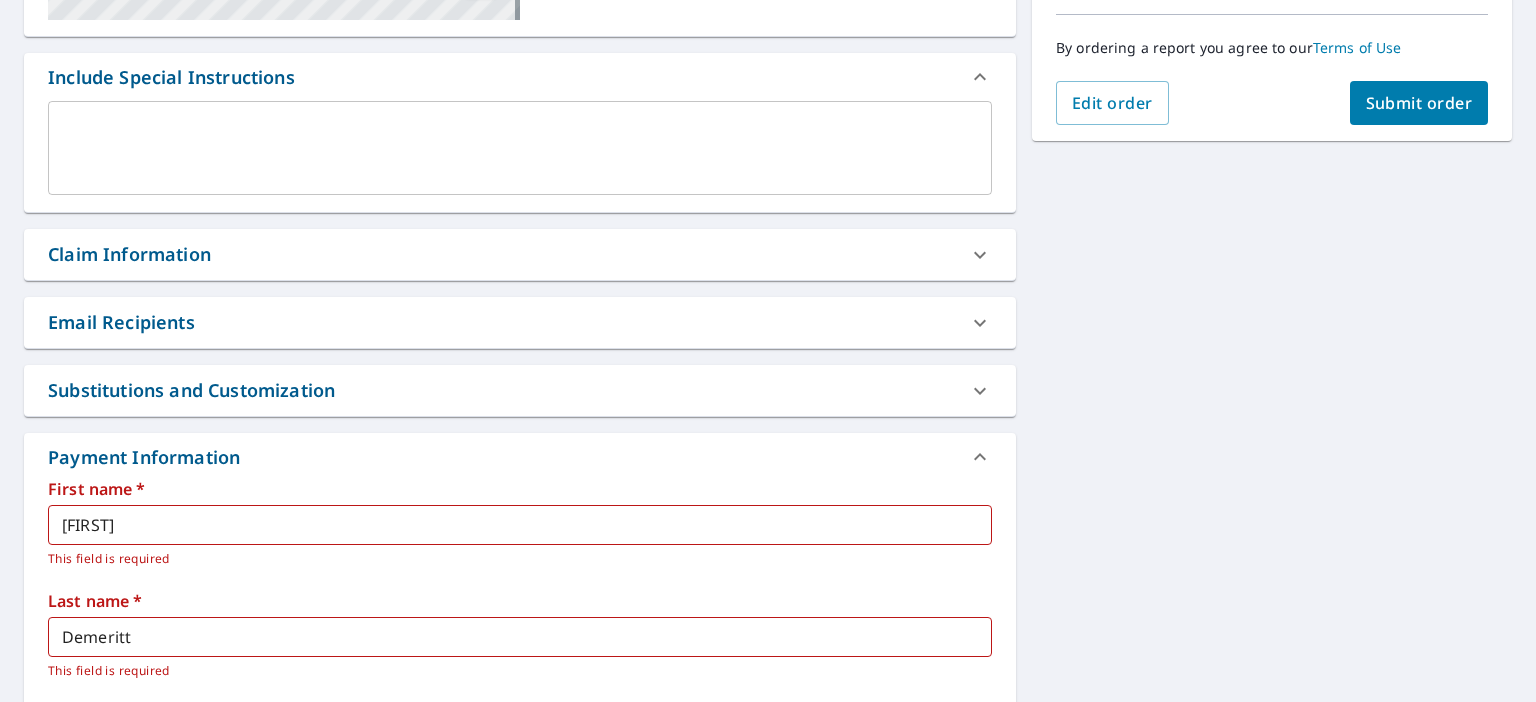 scroll, scrollTop: 494, scrollLeft: 0, axis: vertical 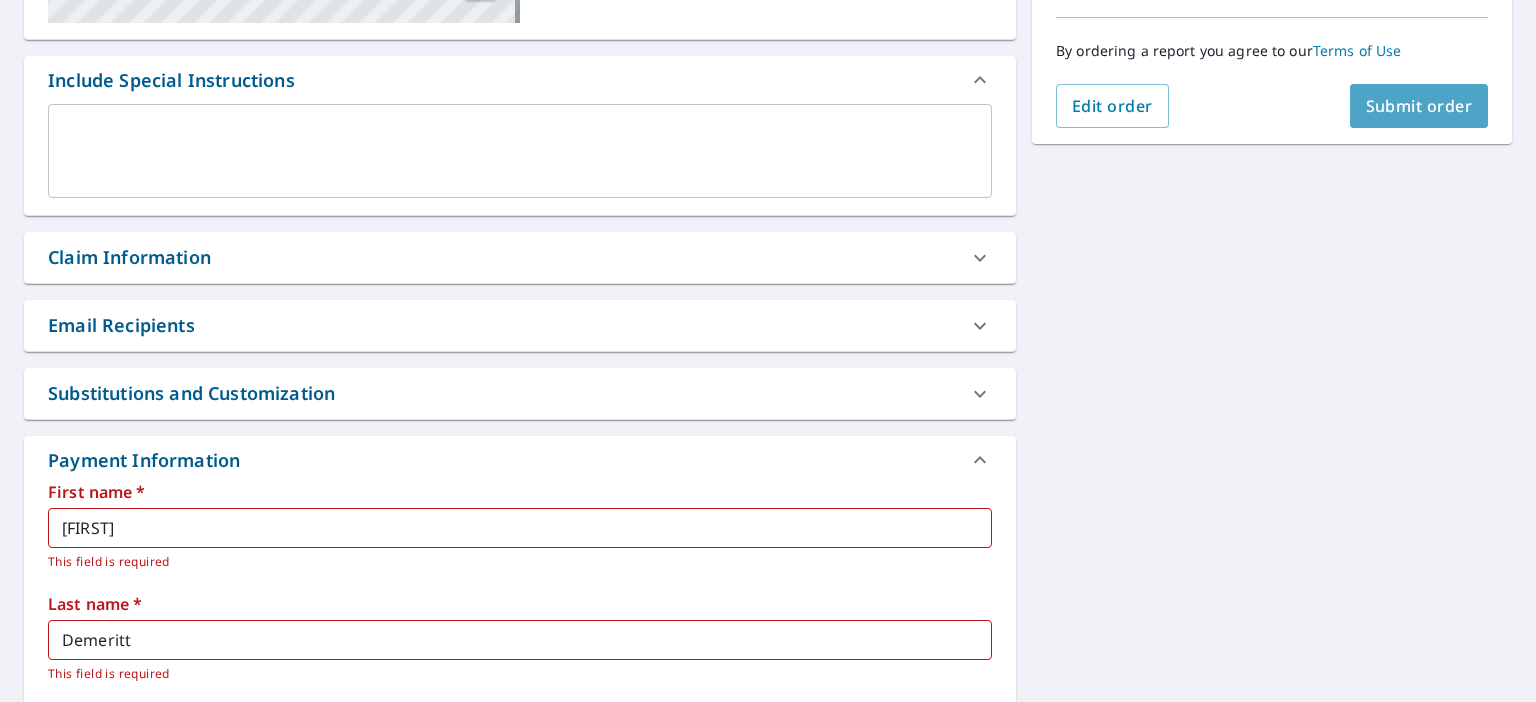 click on "Submit order" at bounding box center [1419, 106] 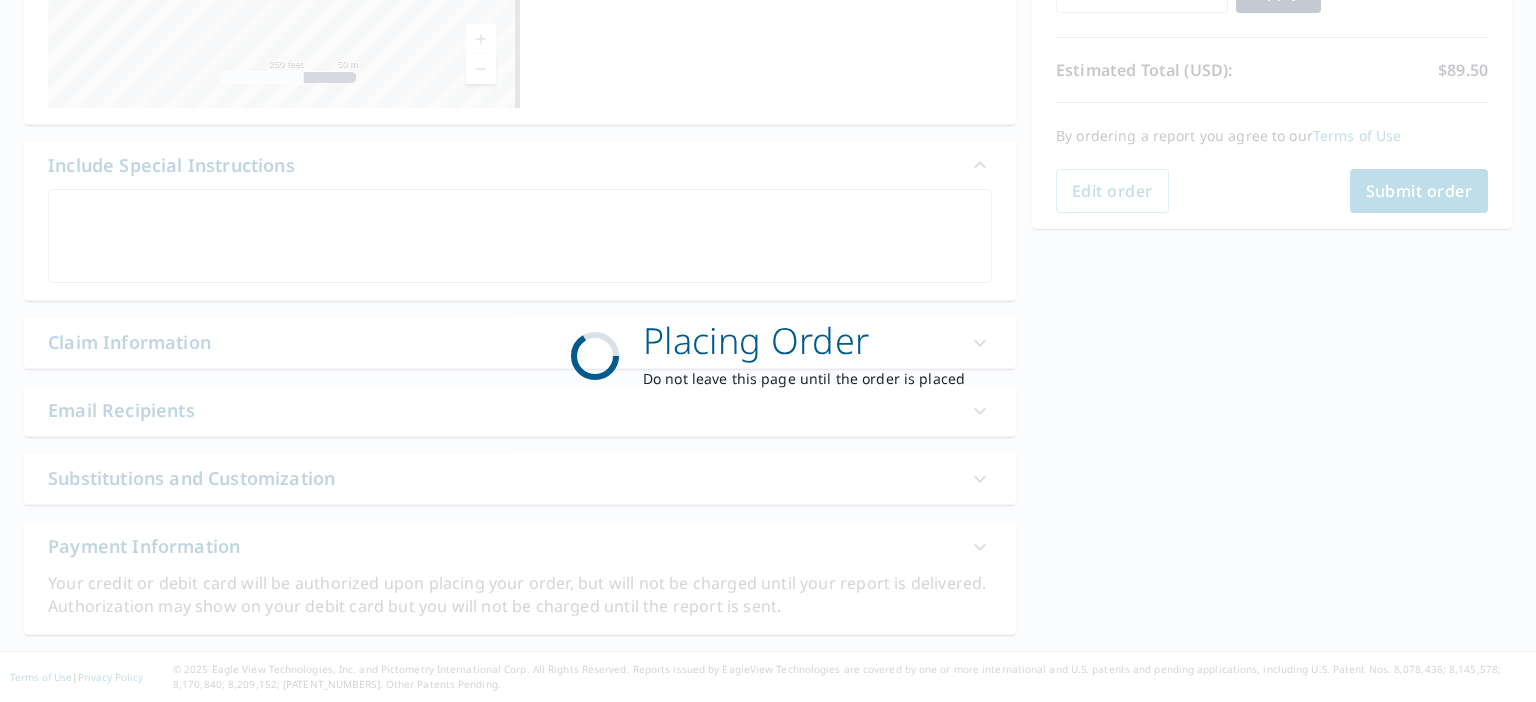 scroll, scrollTop: 408, scrollLeft: 0, axis: vertical 